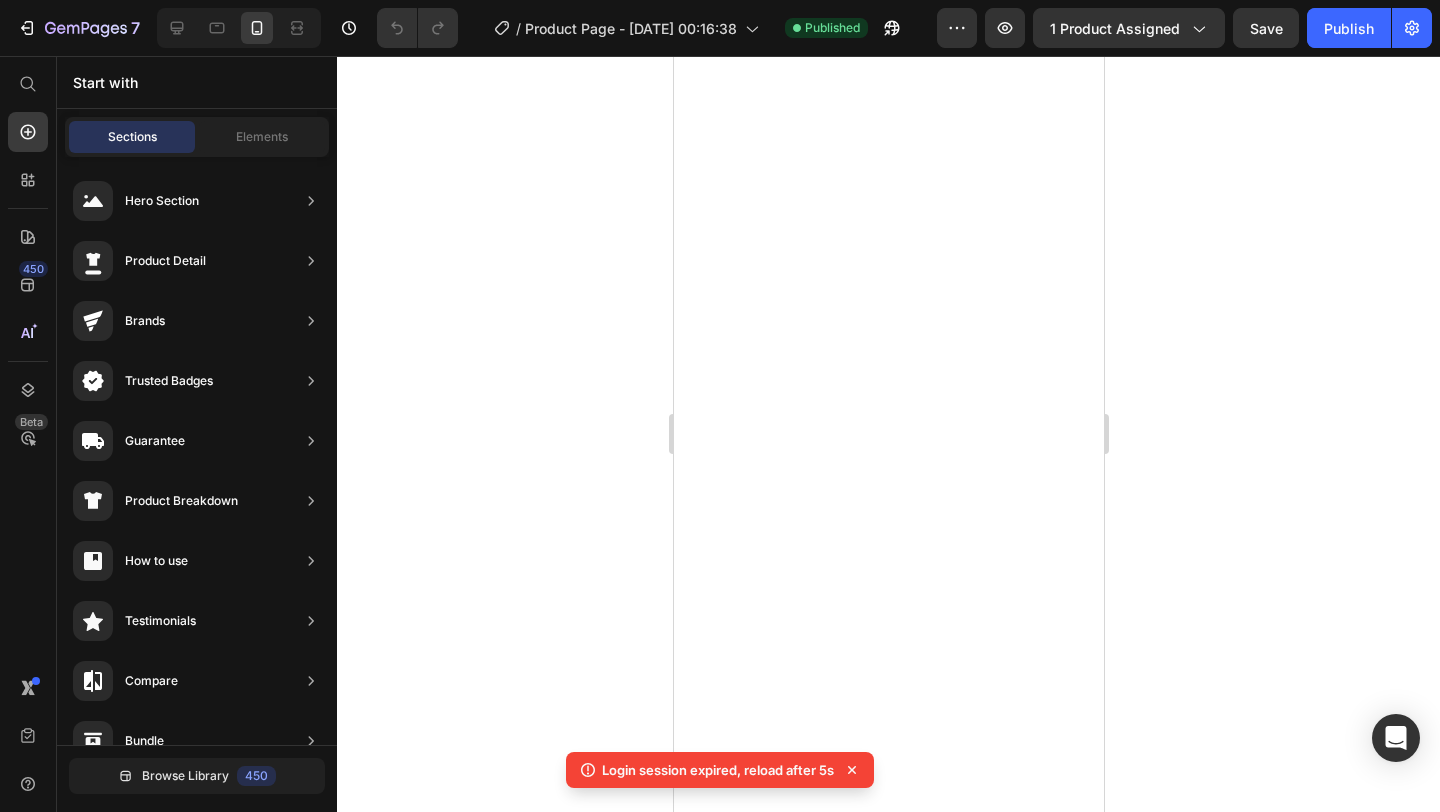 scroll, scrollTop: 0, scrollLeft: 0, axis: both 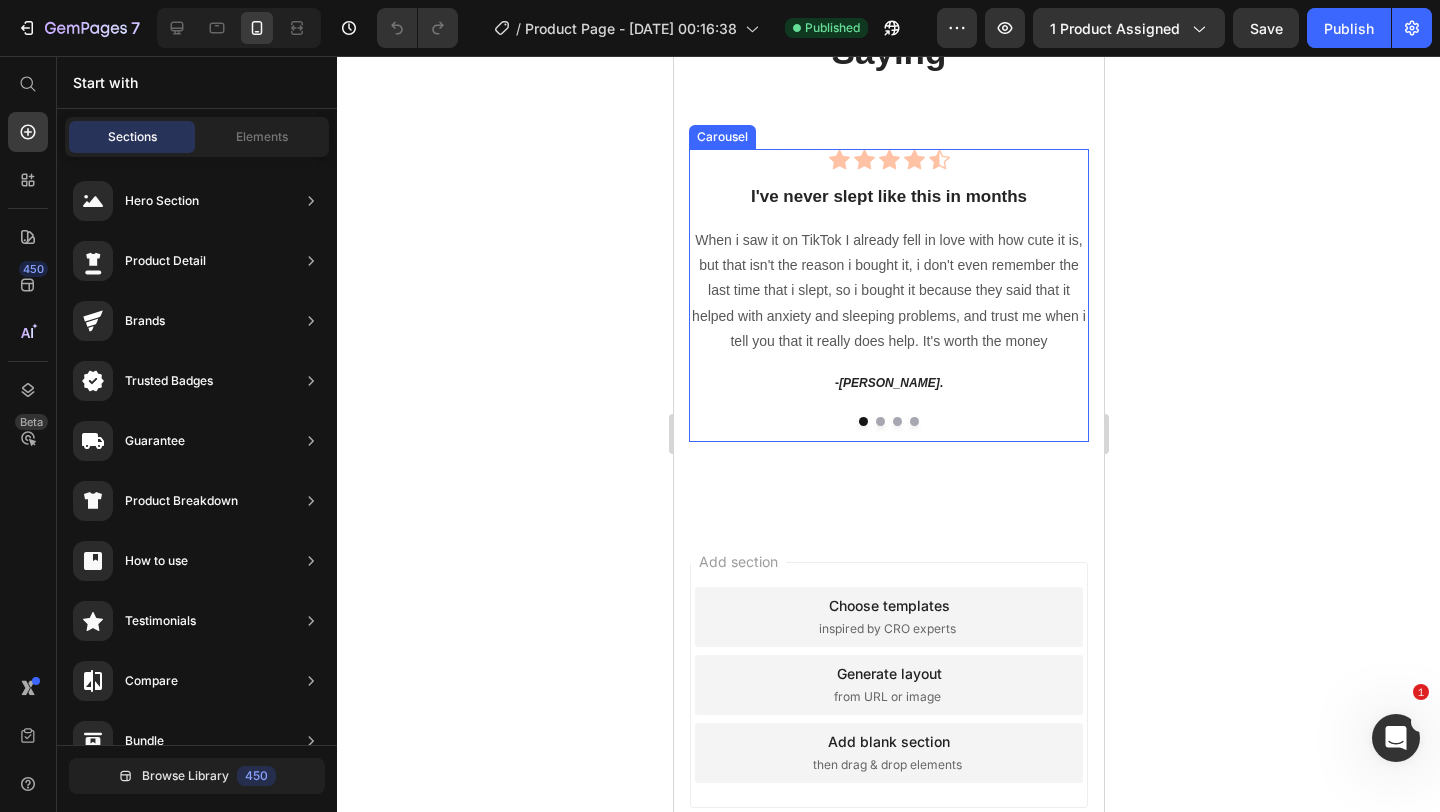 click at bounding box center [879, 421] 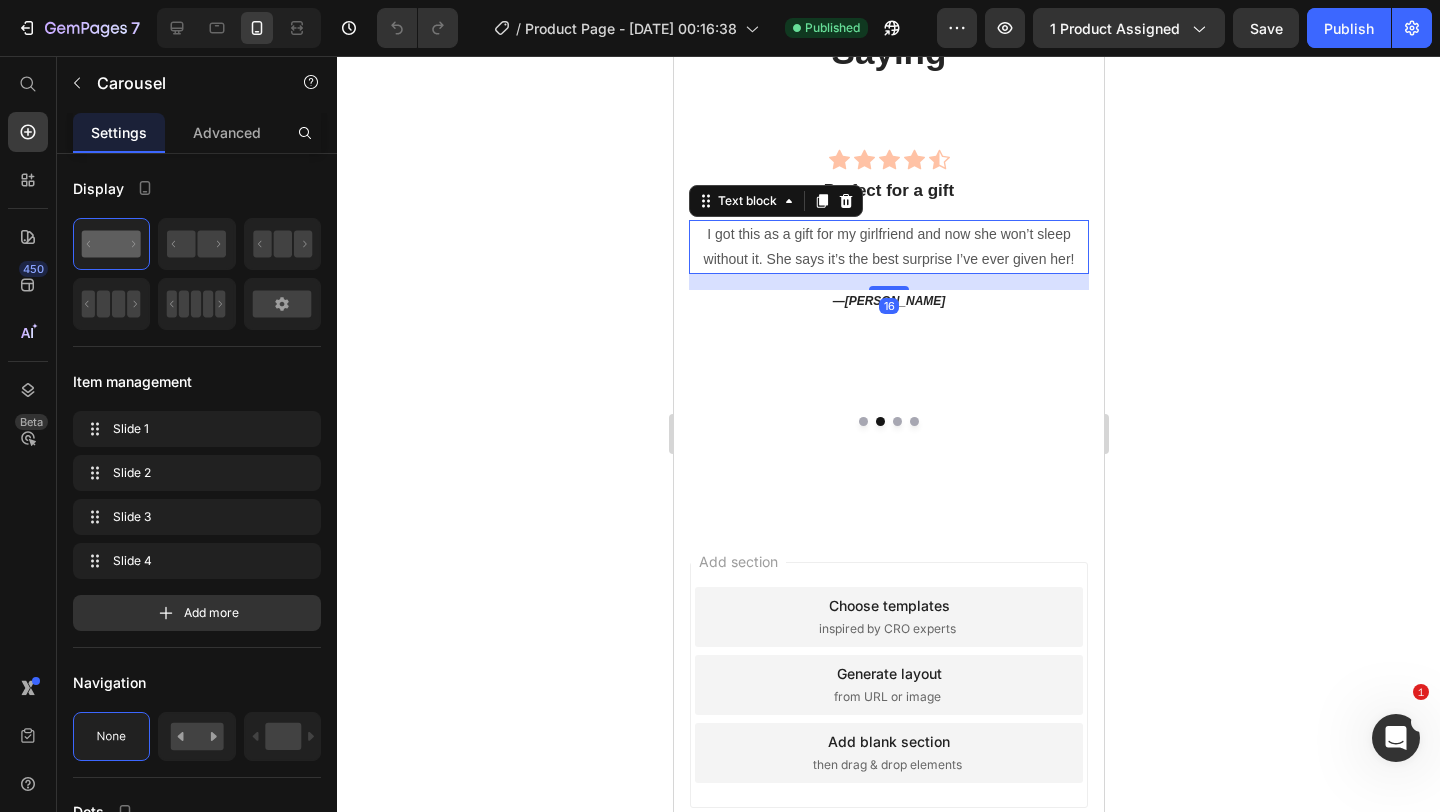 click on "I got this as a gift for my girlfriend and now she won’t sleep without it. She says it’s the best surprise I’ve ever given her!" at bounding box center [888, 247] 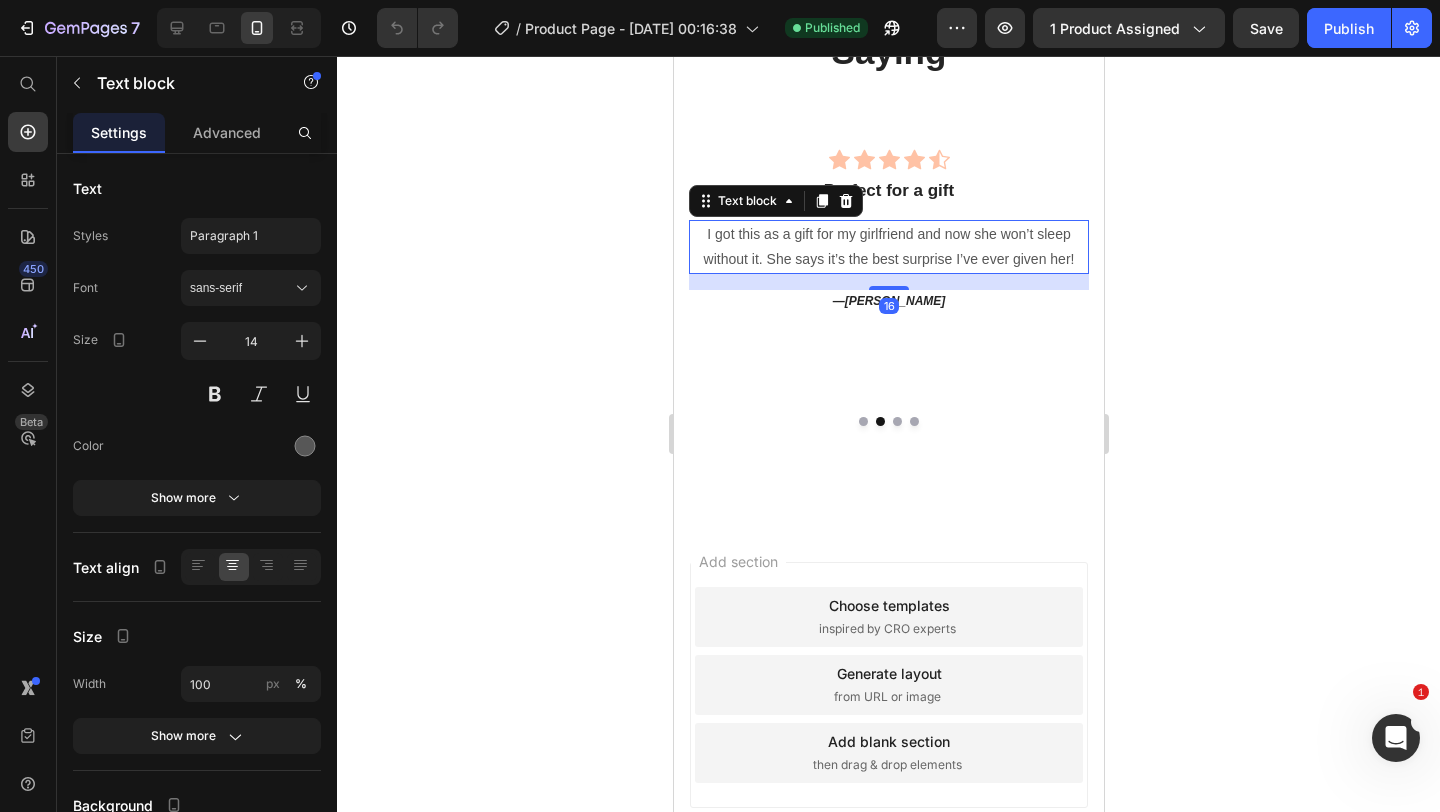 click on "I got this as a gift for my girlfriend and now she won’t sleep without it. She says it’s the best surprise I’ve ever given her!" at bounding box center [888, 247] 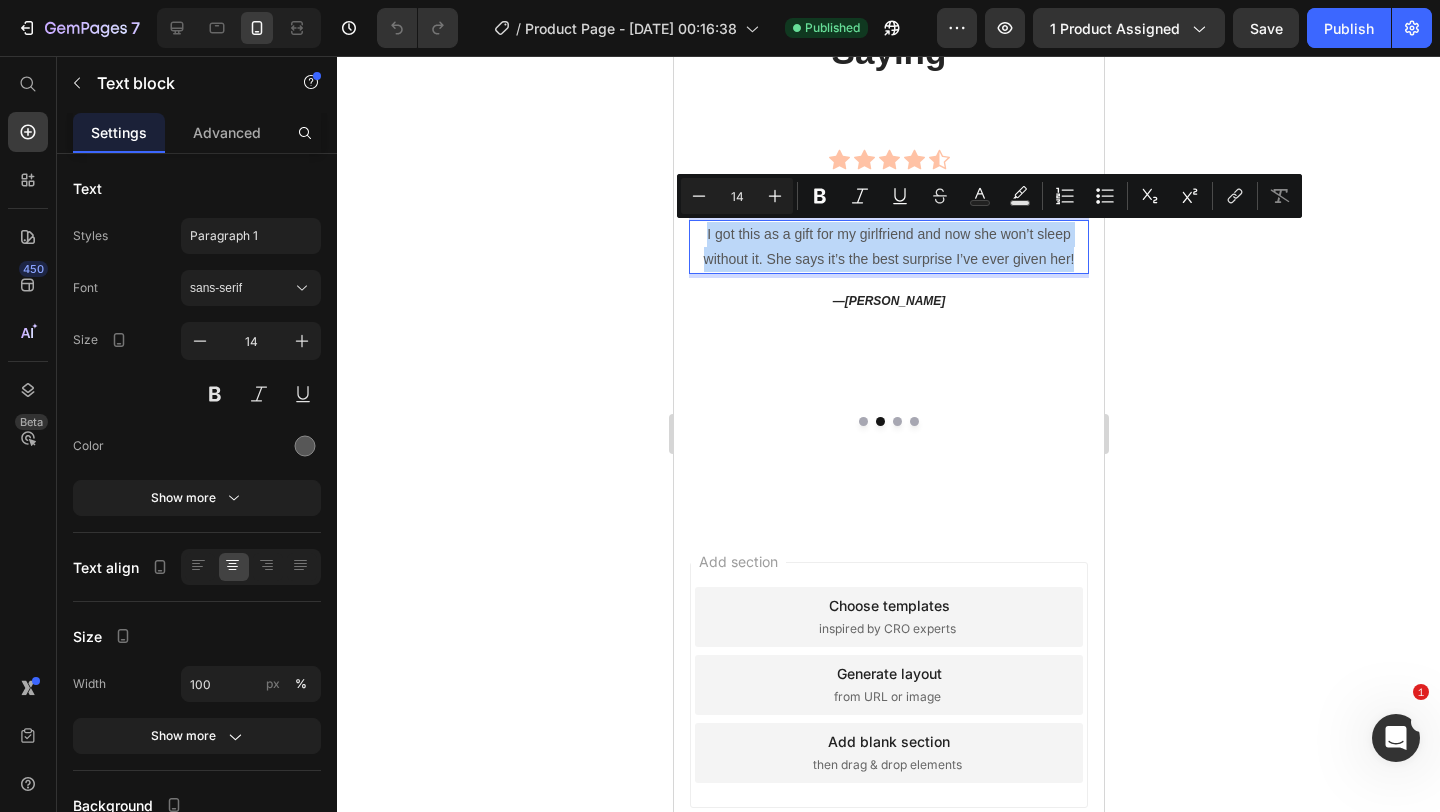 drag, startPoint x: 1075, startPoint y: 265, endPoint x: 697, endPoint y: 240, distance: 378.8258 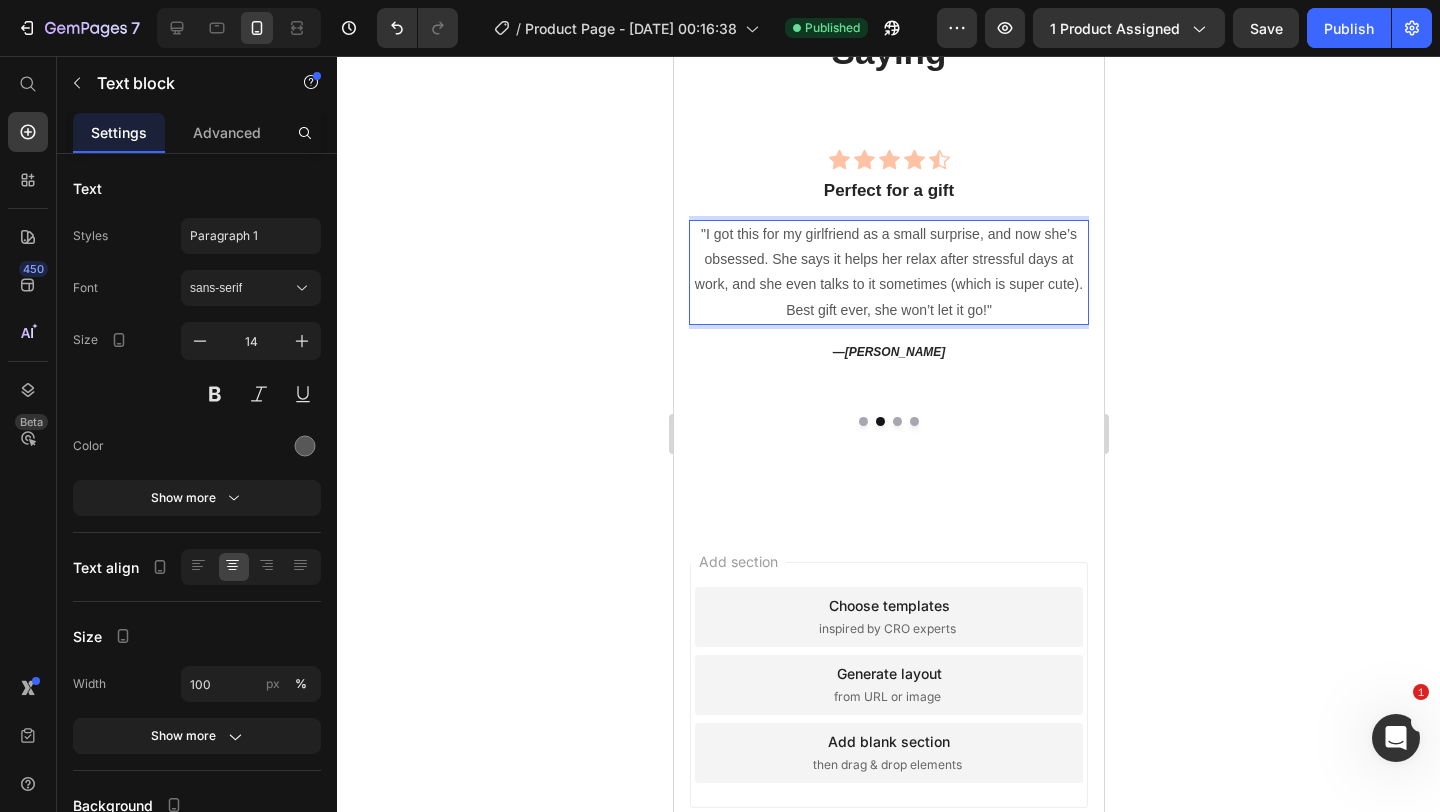 click on ""I got this for my girlfriend as a small surprise, and now she’s obsessed. She says it helps her relax after stressful days at work, and she even talks to it sometimes (which is super cute). Best gift ever, she won’t let it go!"" at bounding box center [888, 272] 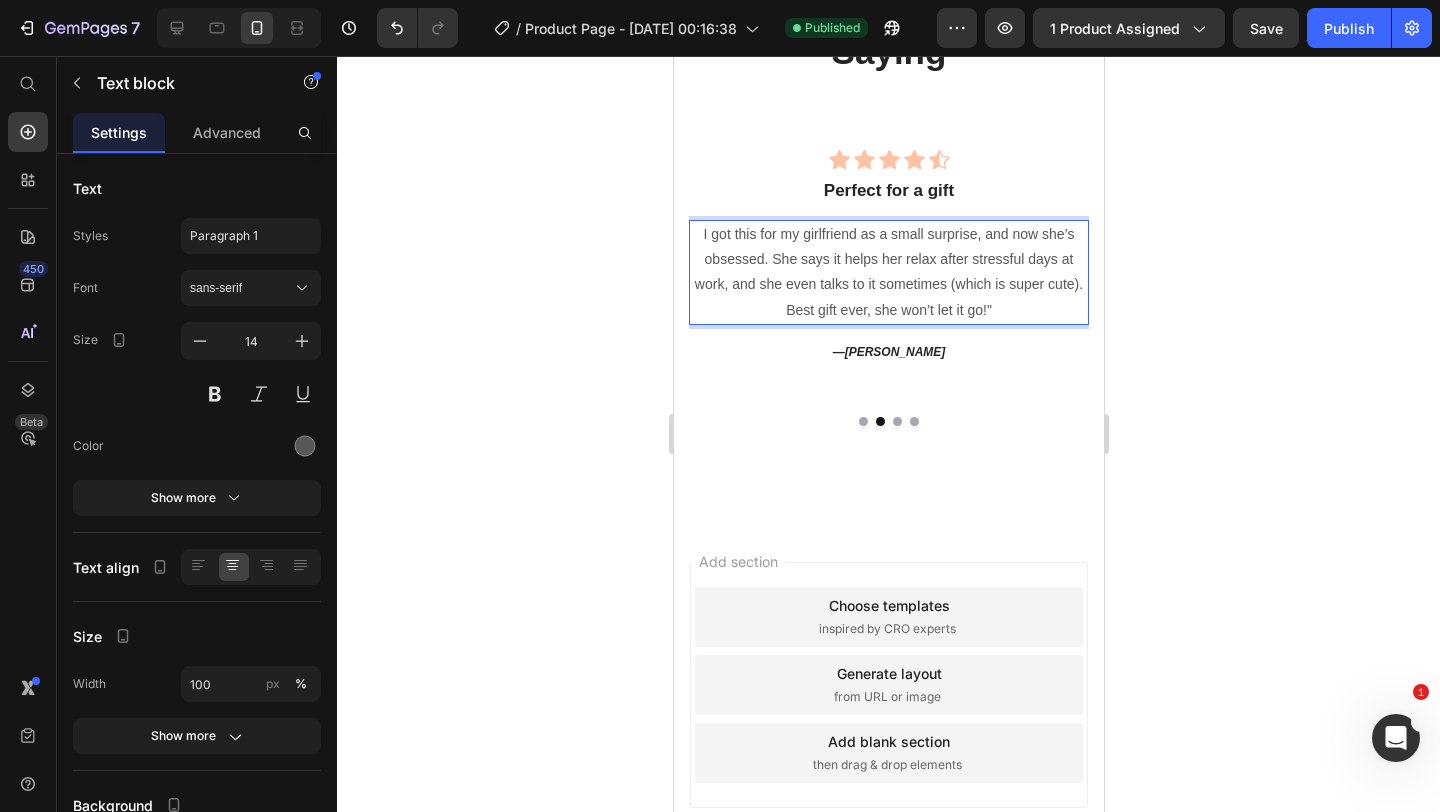 click on "I got this for my girlfriend as a small surprise, and now she’s obsessed. She says it helps her relax after stressful days at work, and she even talks to it sometimes (which is super cute). Best gift ever, she won’t let it go!"" at bounding box center [888, 272] 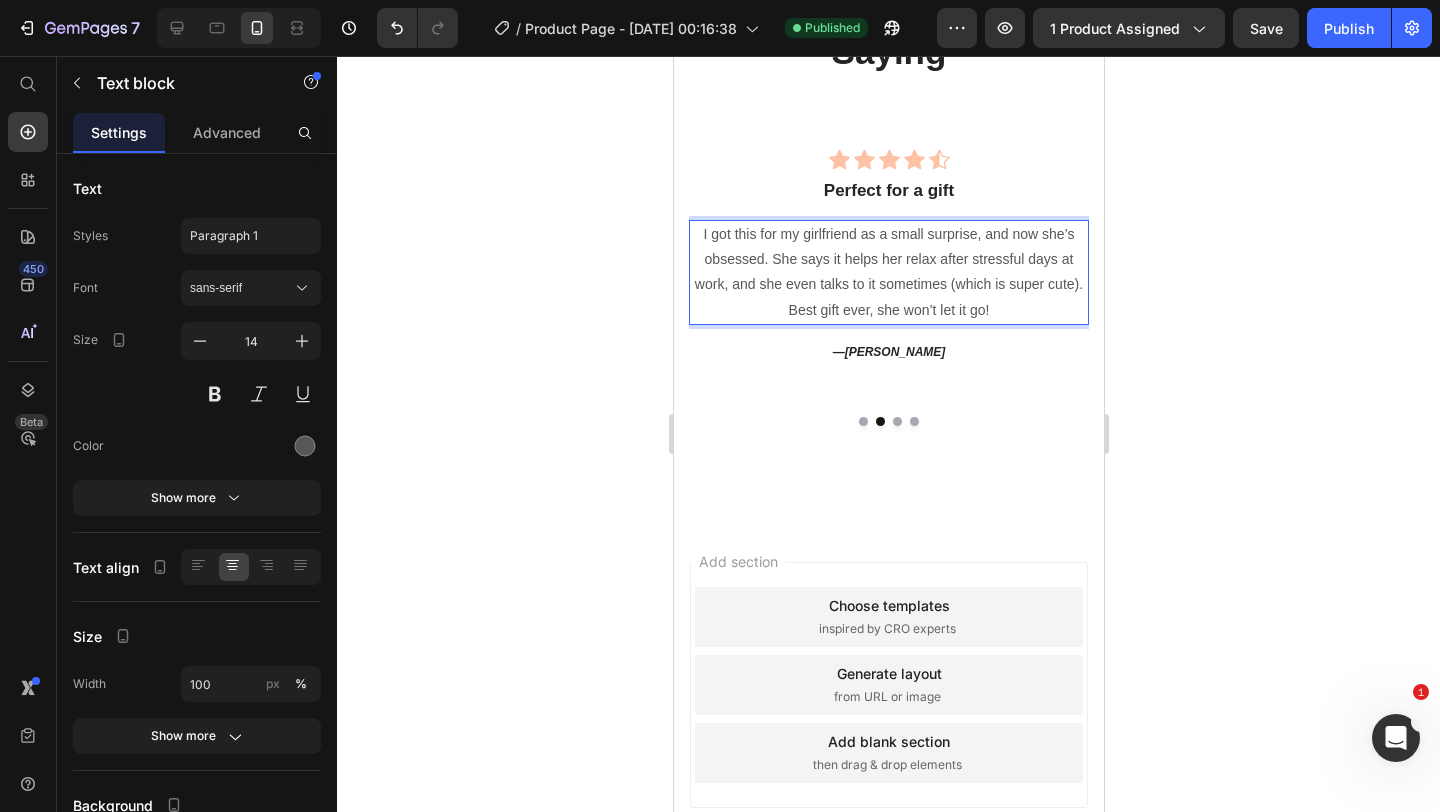 click 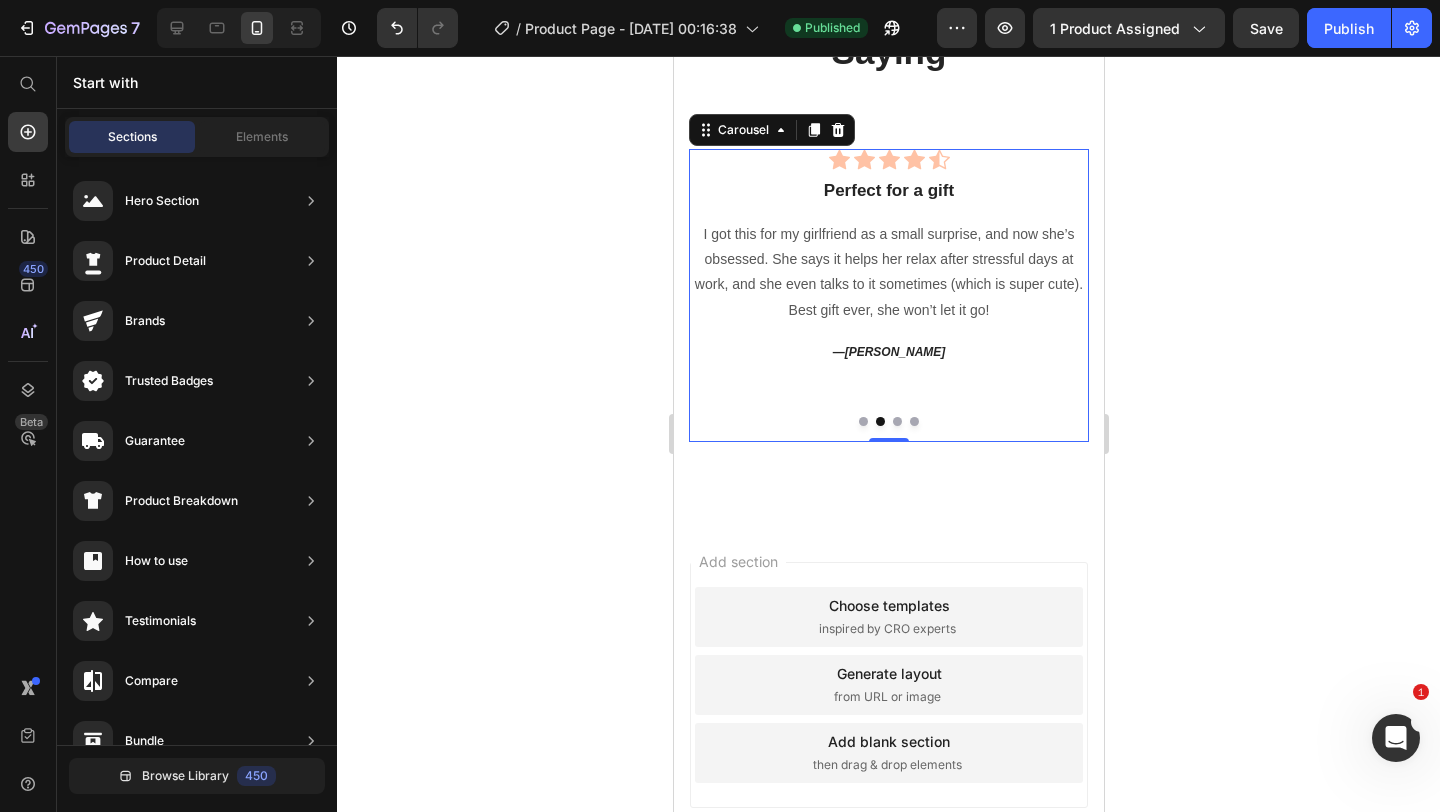 click at bounding box center (888, 421) 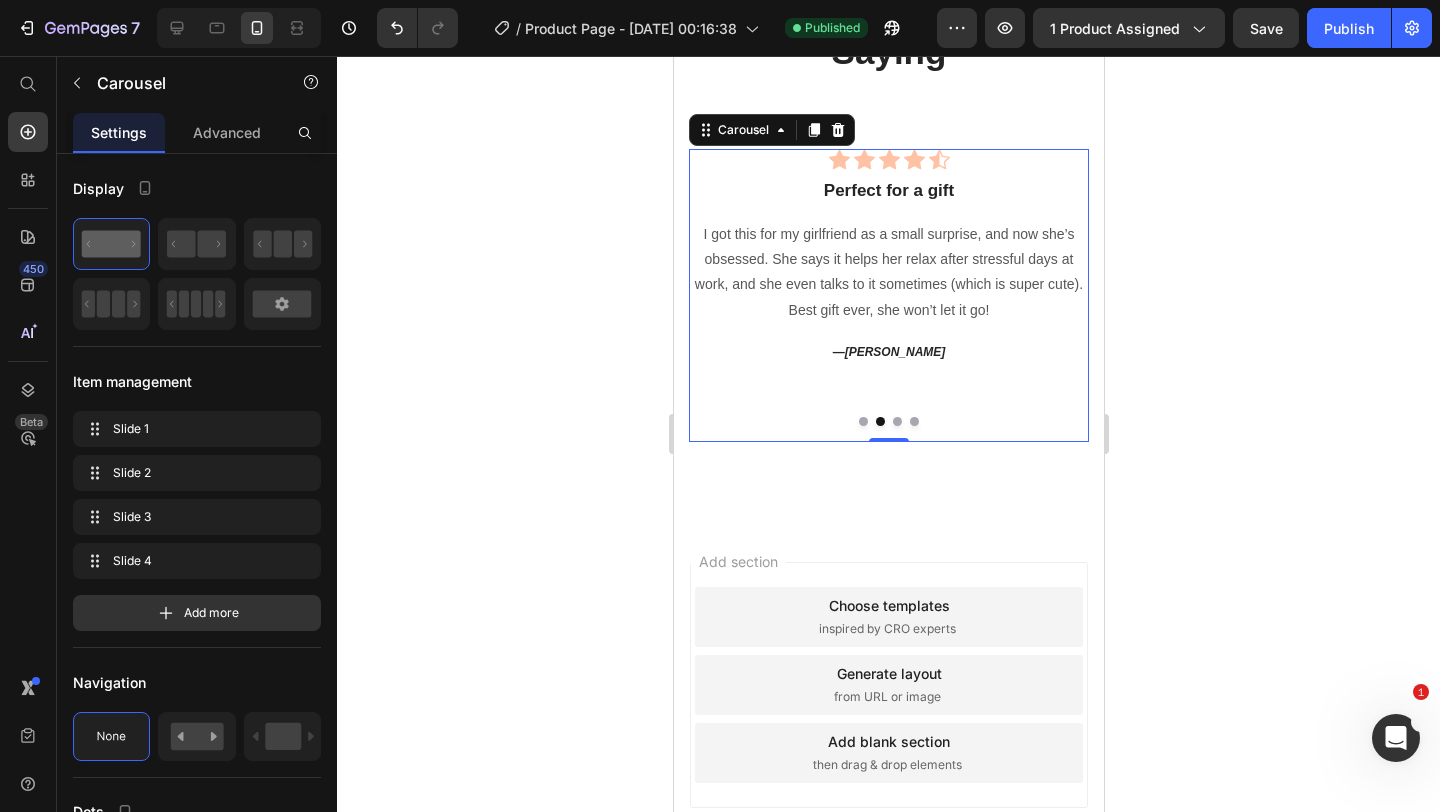 click at bounding box center [862, 421] 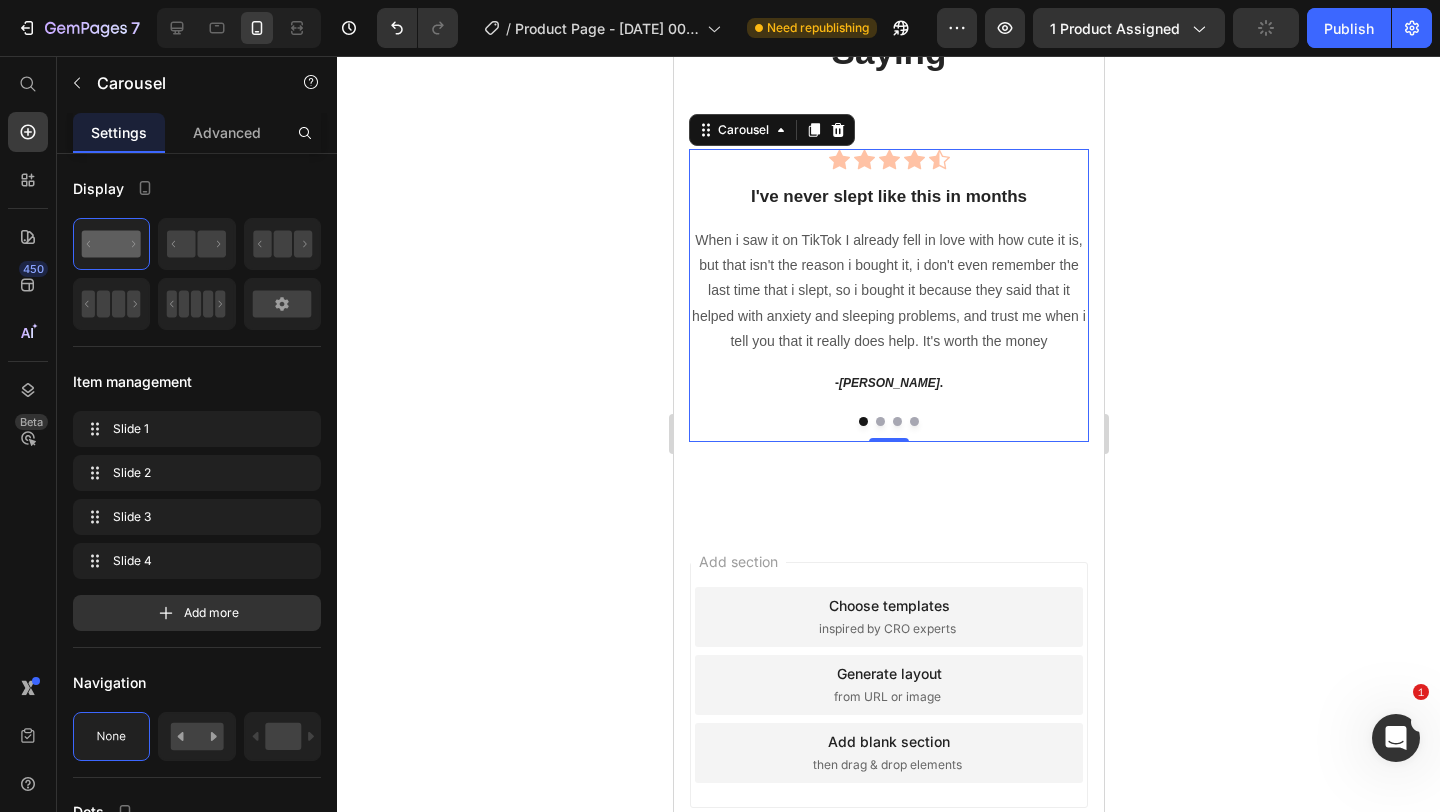click at bounding box center (879, 421) 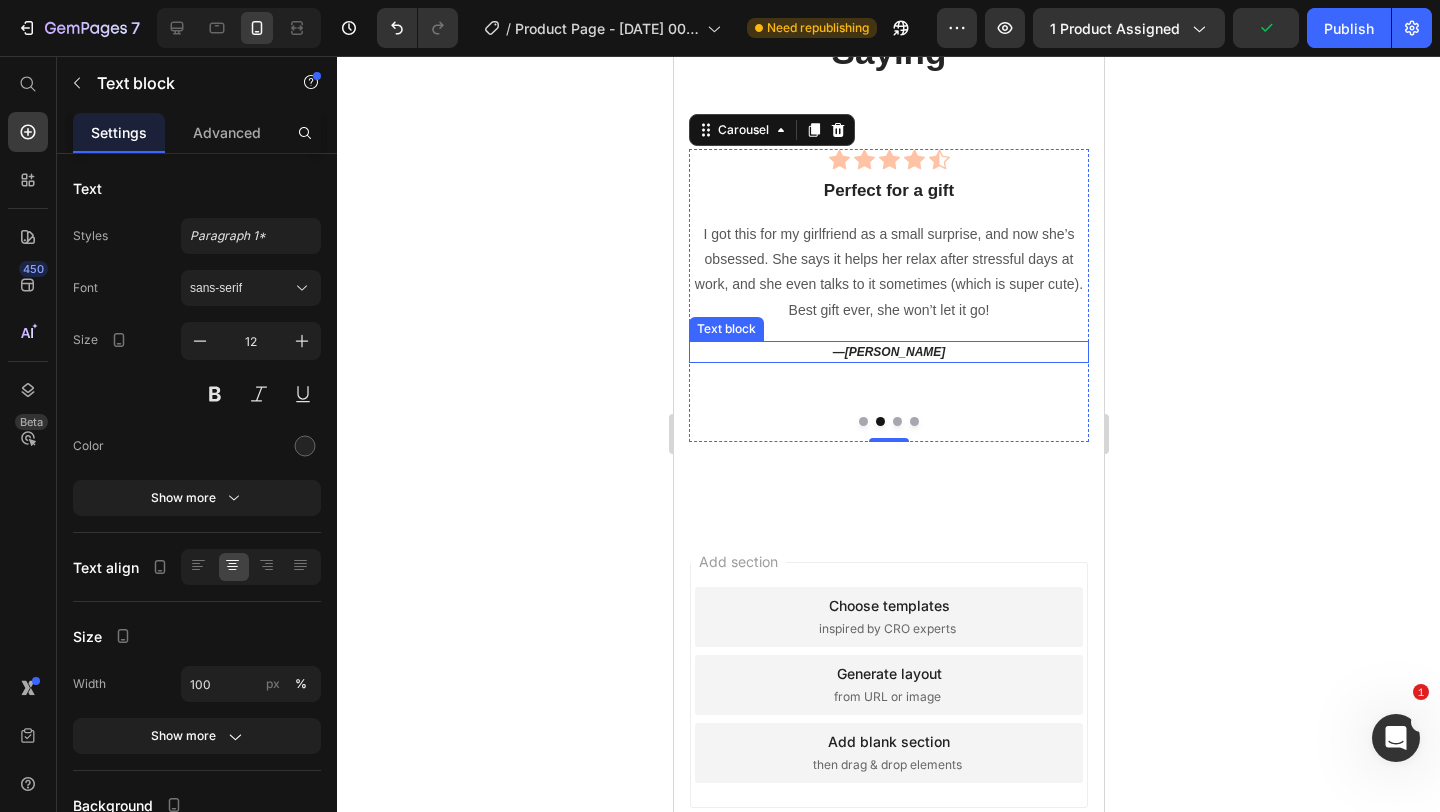 click on "— Alex R." at bounding box center [888, 352] 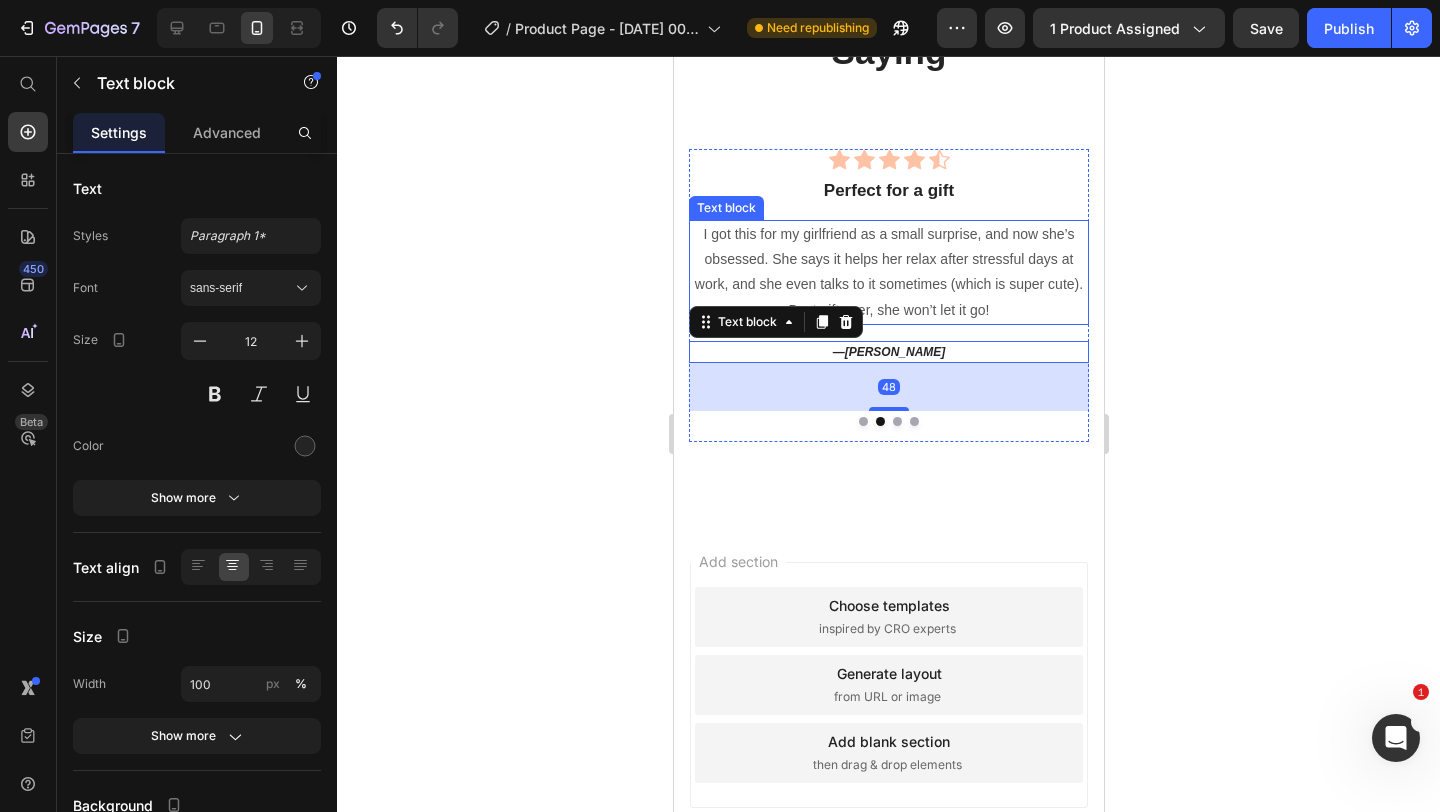 click on "I got this for my girlfriend as a small surprise, and now she’s obsessed. She says it helps her relax after stressful days at work, and she even talks to it sometimes (which is super cute). Best gift ever, she won’t let it go!" at bounding box center [888, 272] 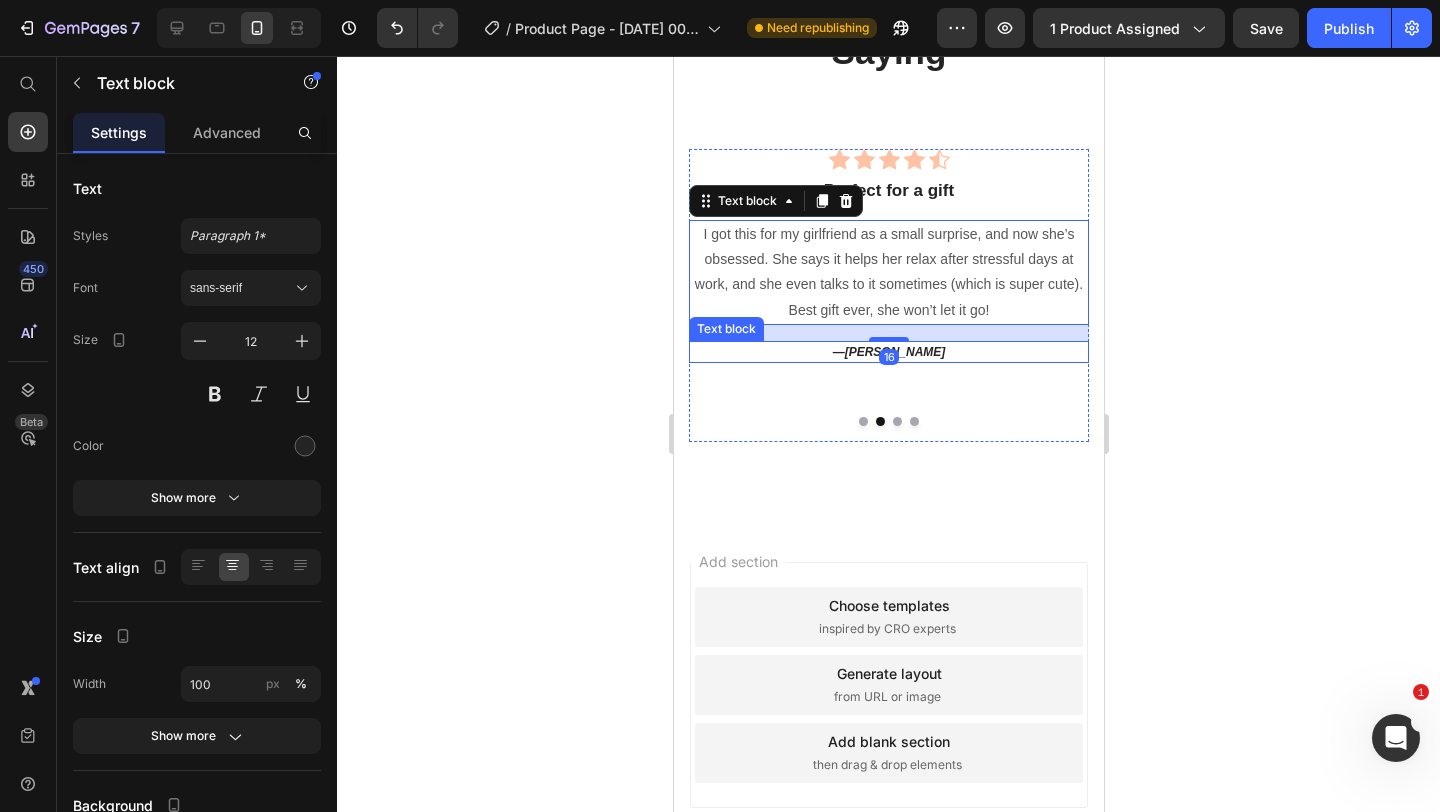 click on "— Alex R." at bounding box center [888, 352] 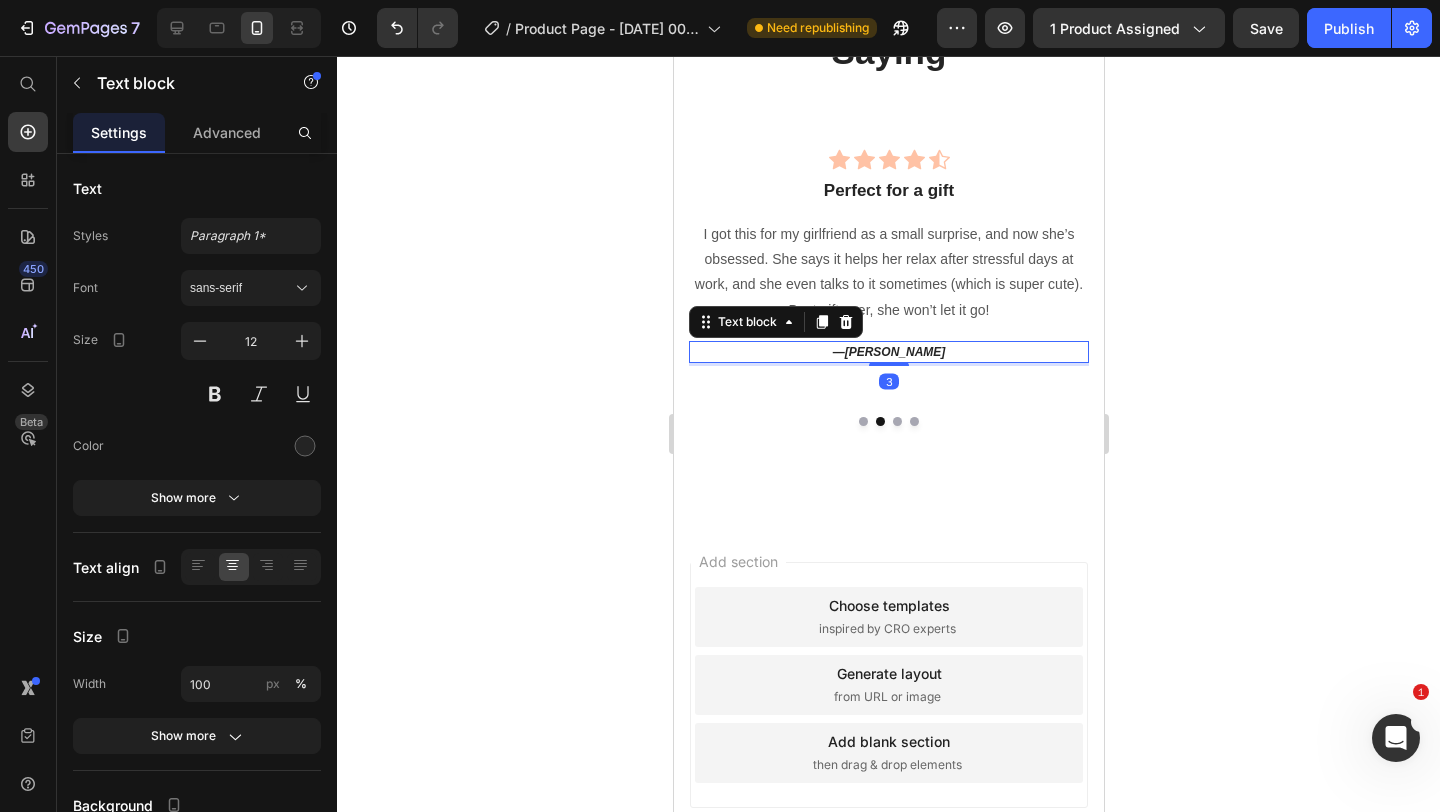 drag, startPoint x: 897, startPoint y: 408, endPoint x: 909, endPoint y: 361, distance: 48.507732 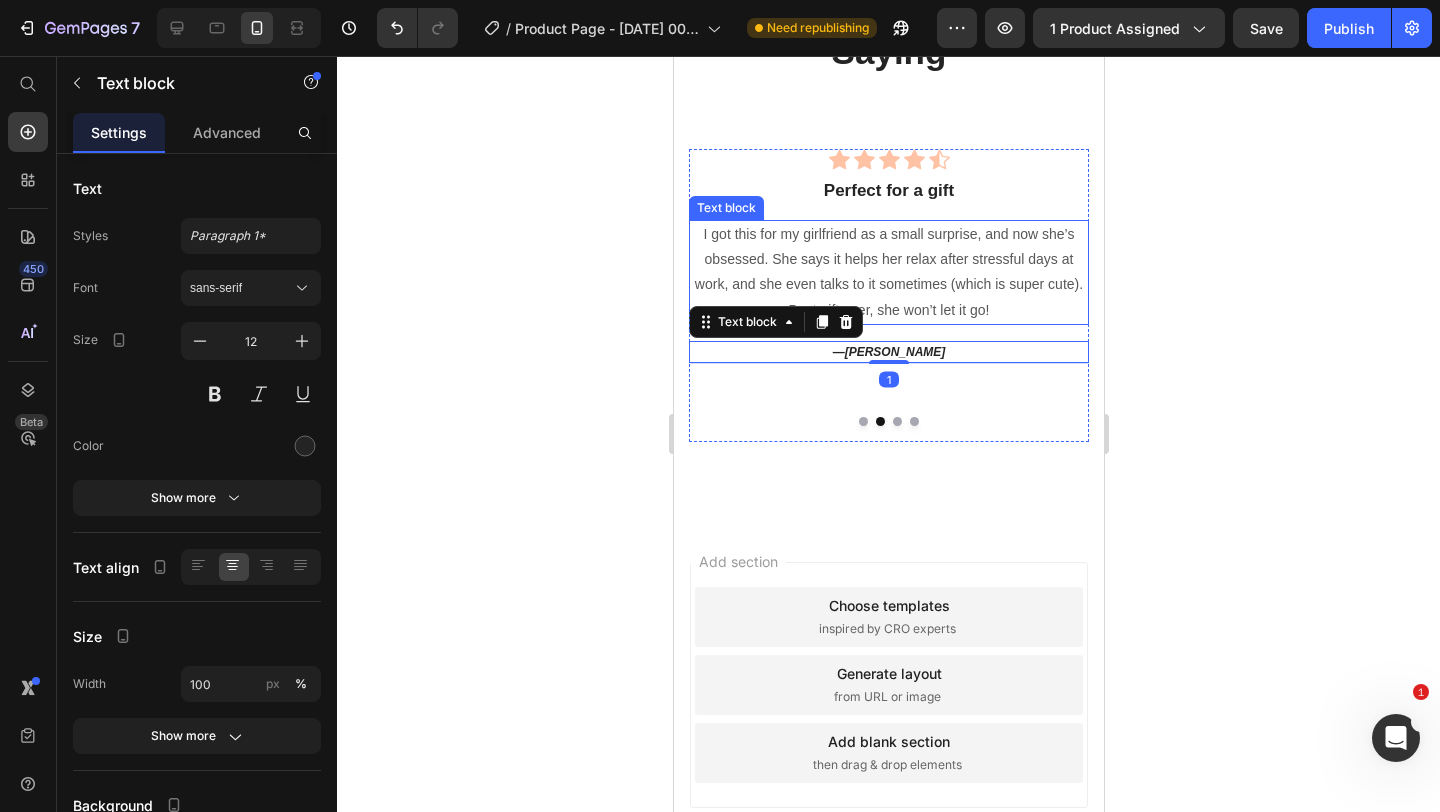 click on "I got this for my girlfriend as a small surprise, and now she’s obsessed. She says it helps her relax after stressful days at work, and she even talks to it sometimes (which is super cute). Best gift ever, she won’t let it go!" at bounding box center [888, 272] 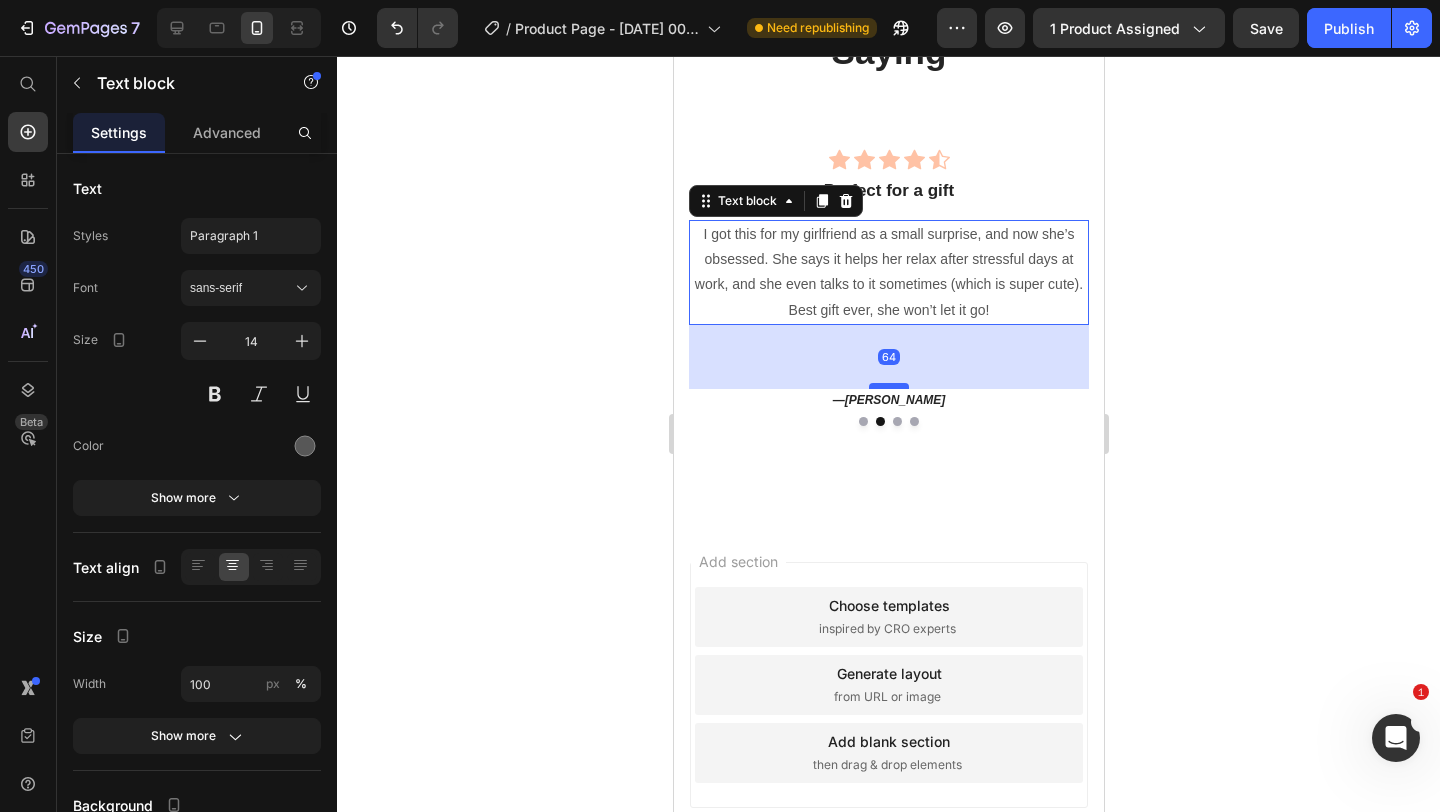 drag, startPoint x: 897, startPoint y: 339, endPoint x: 894, endPoint y: 387, distance: 48.09366 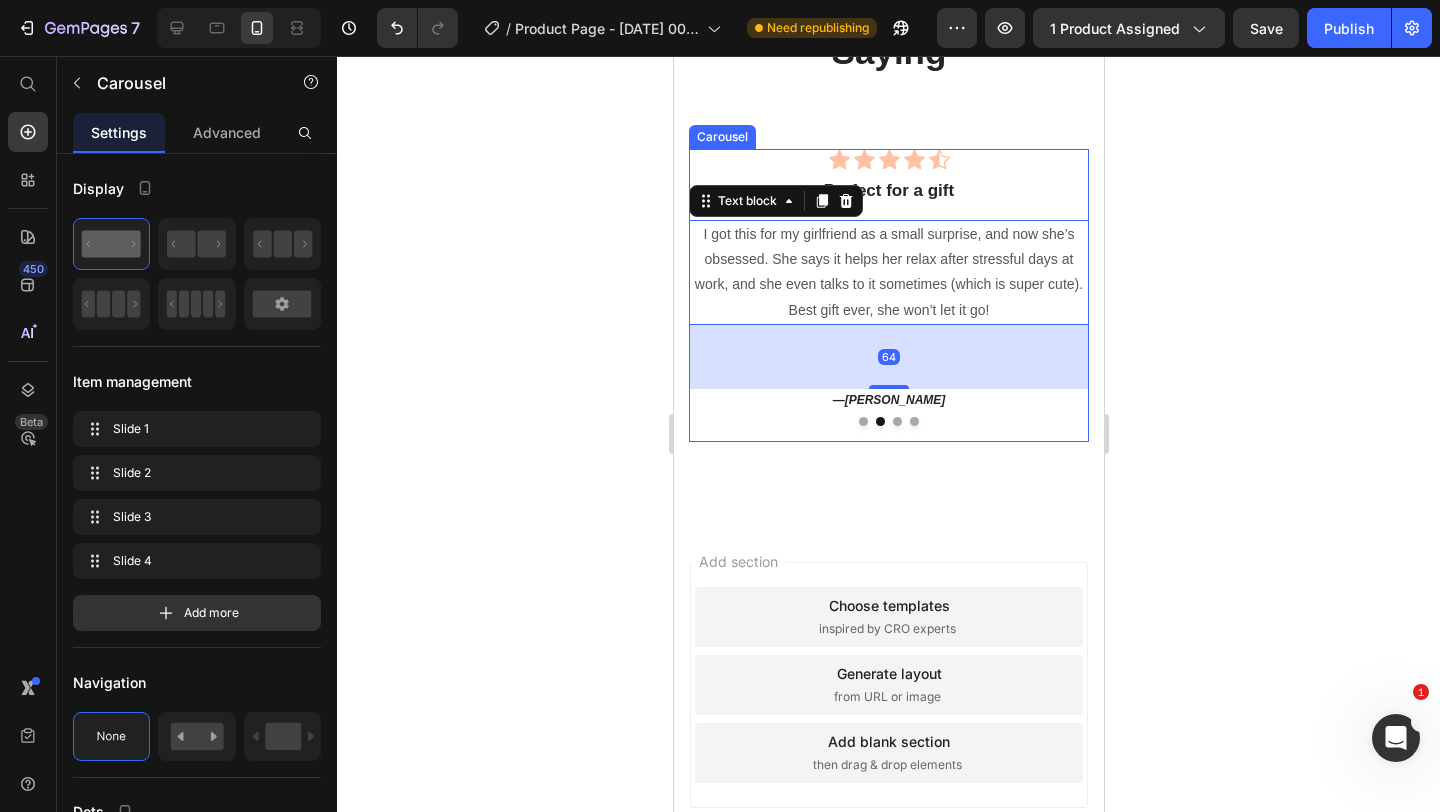 click at bounding box center (862, 421) 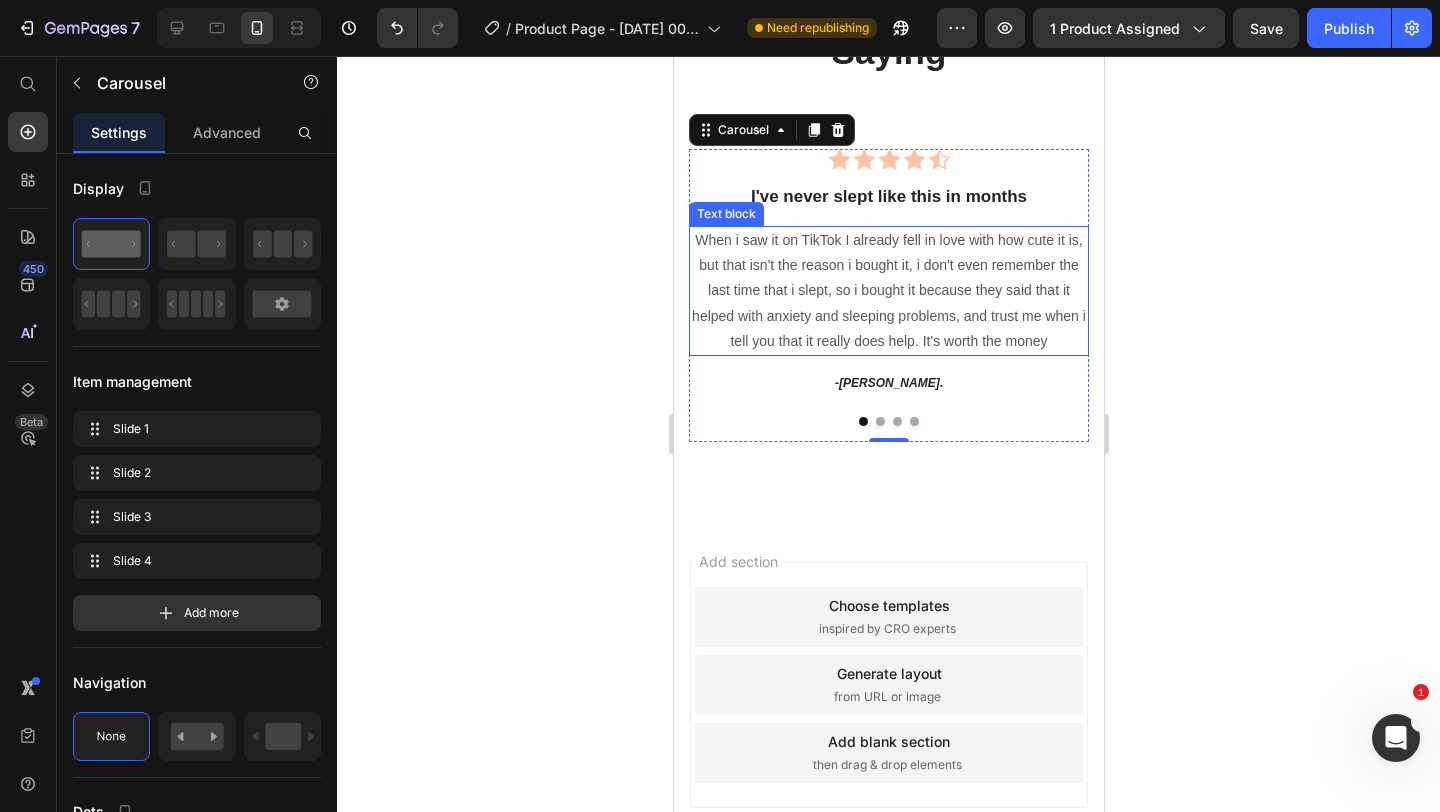 click on "When i saw it on TikTok I already fell in love with how cute it is, but that isn't the reason i bought it, i don't even remember the last time that i slept, so i bought it because they said that it helped with anxiety and sleeping problems, and trust me when i tell you that it really does help. It's worth the money" at bounding box center [888, 291] 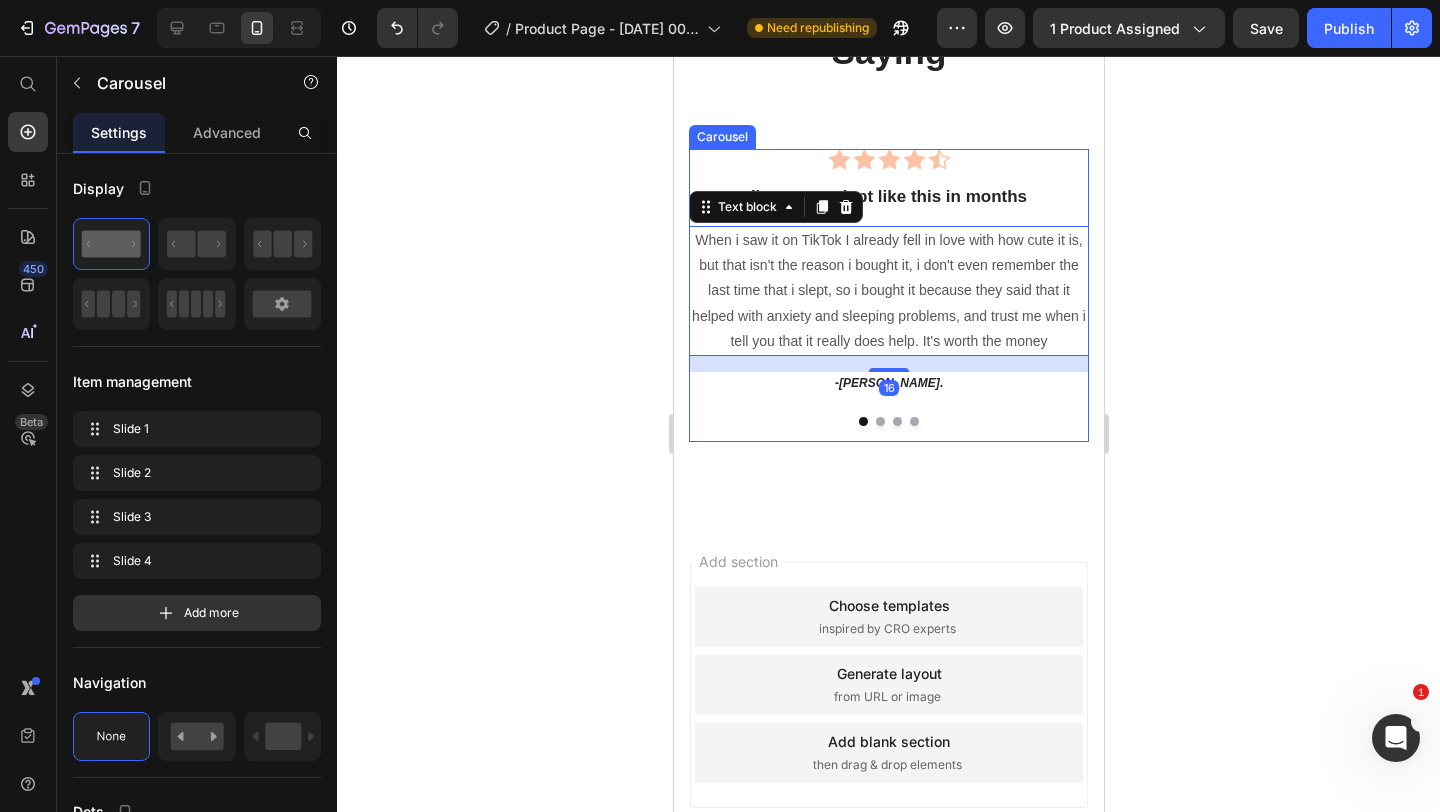 click at bounding box center (879, 421) 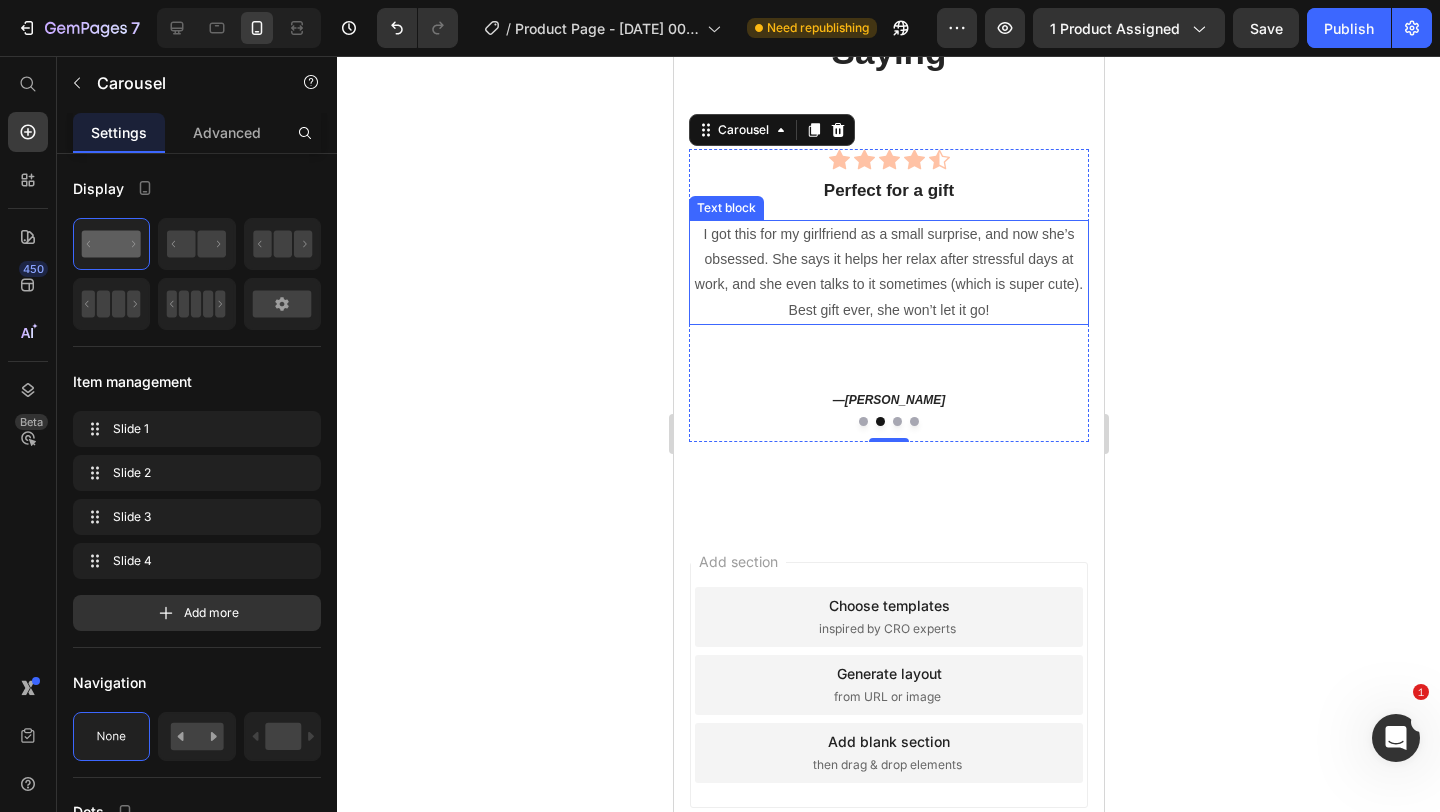 click on "I got this for my girlfriend as a small surprise, and now she’s obsessed. She says it helps her relax after stressful days at work, and she even talks to it sometimes (which is super cute). Best gift ever, she won’t let it go!" at bounding box center (888, 272) 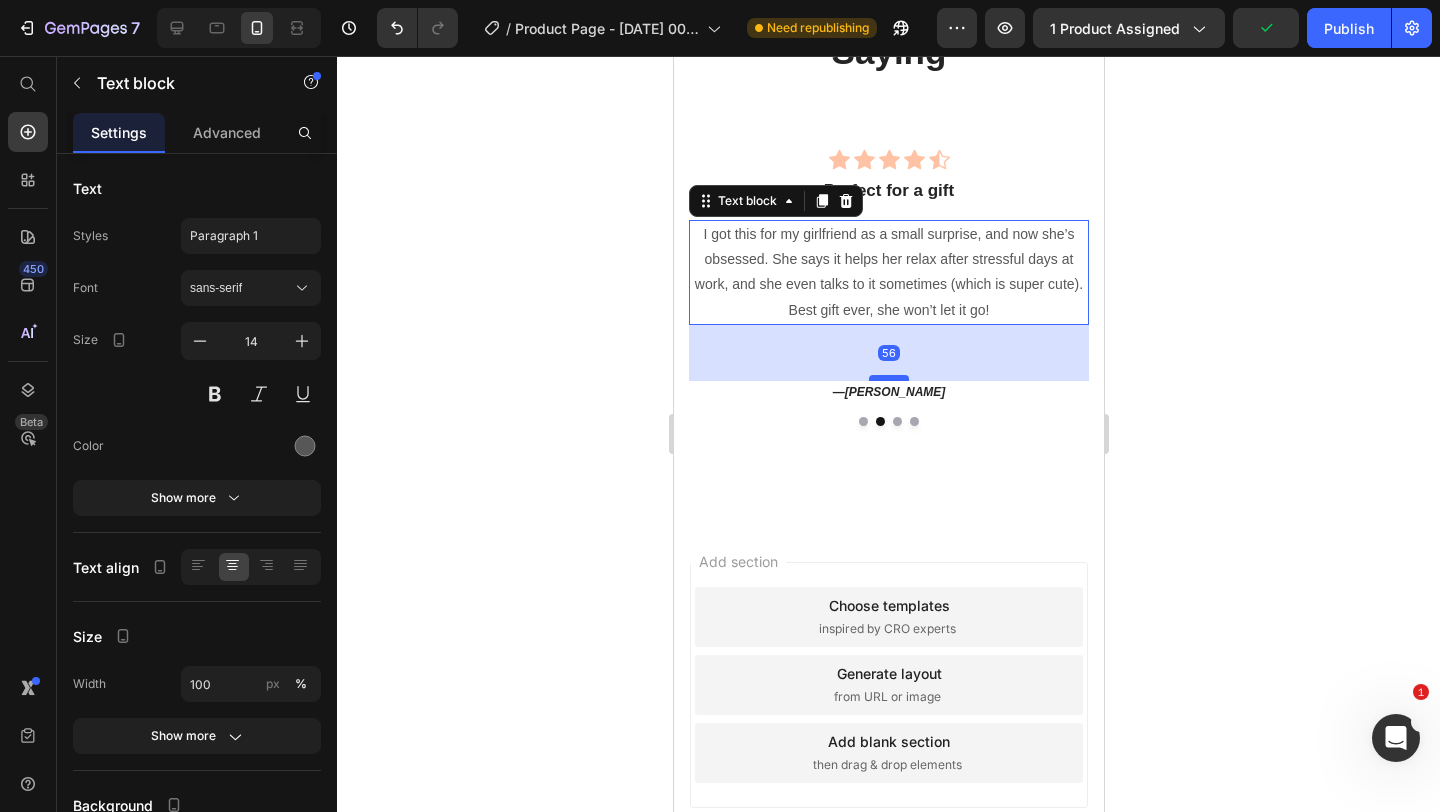 click at bounding box center [888, 378] 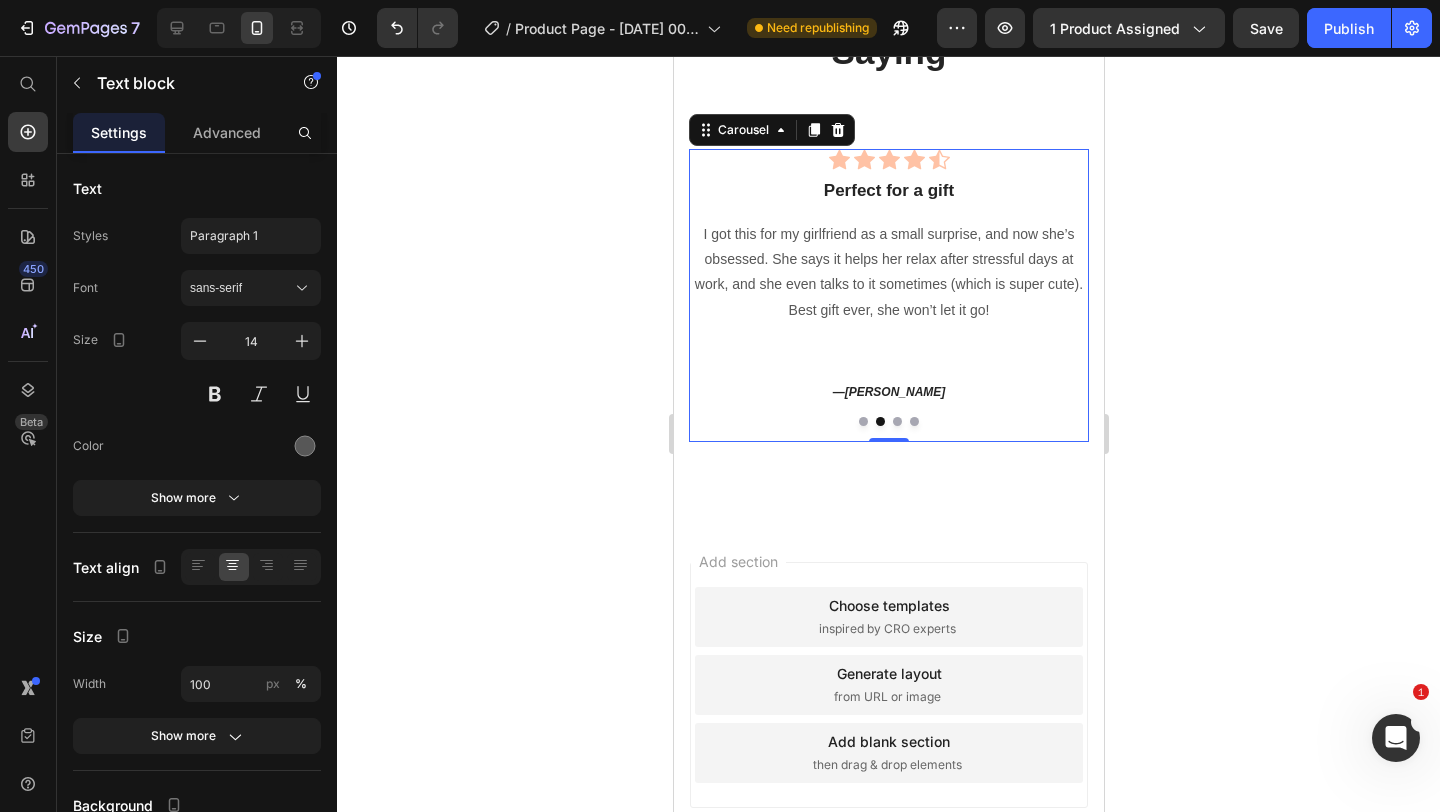 click at bounding box center (888, 421) 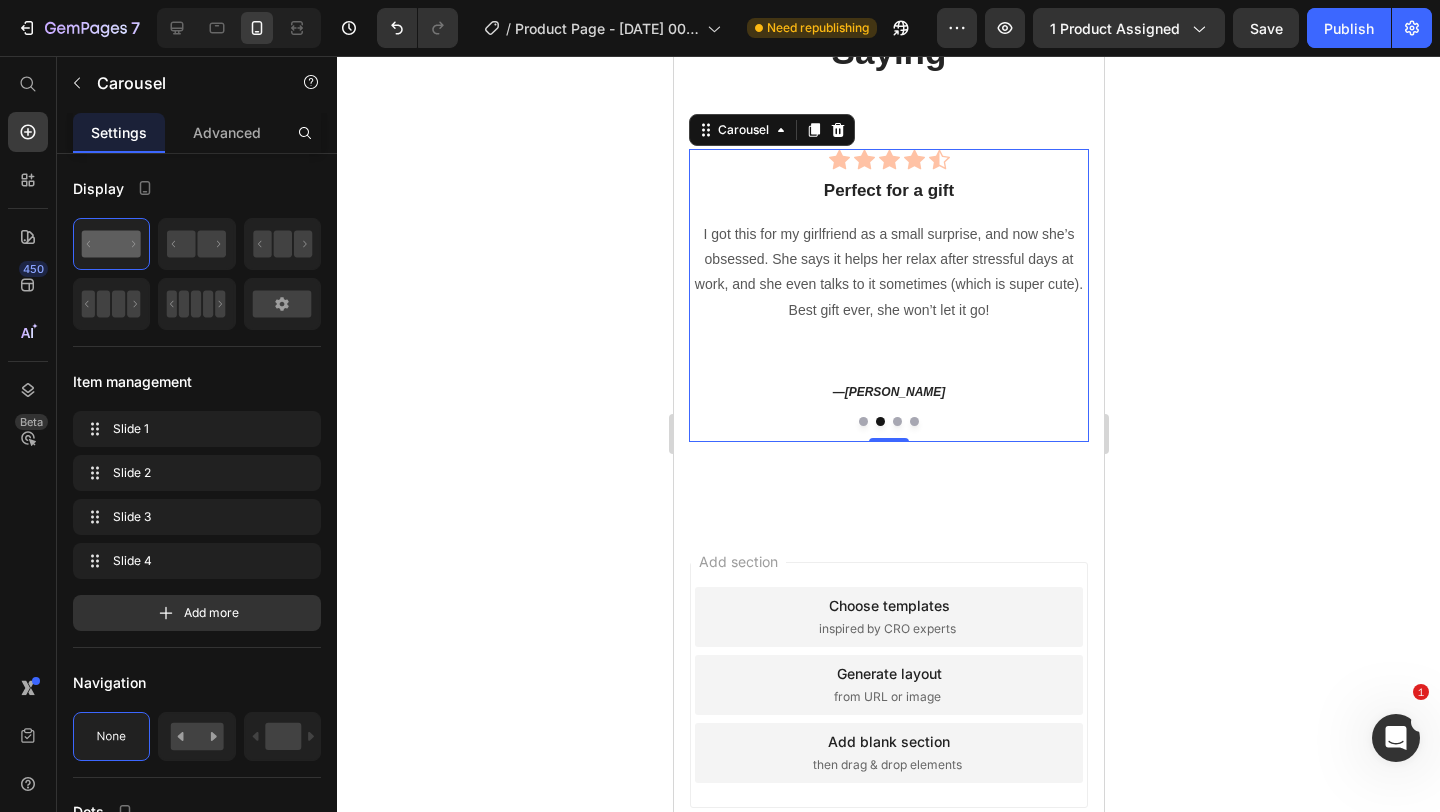 click at bounding box center [862, 421] 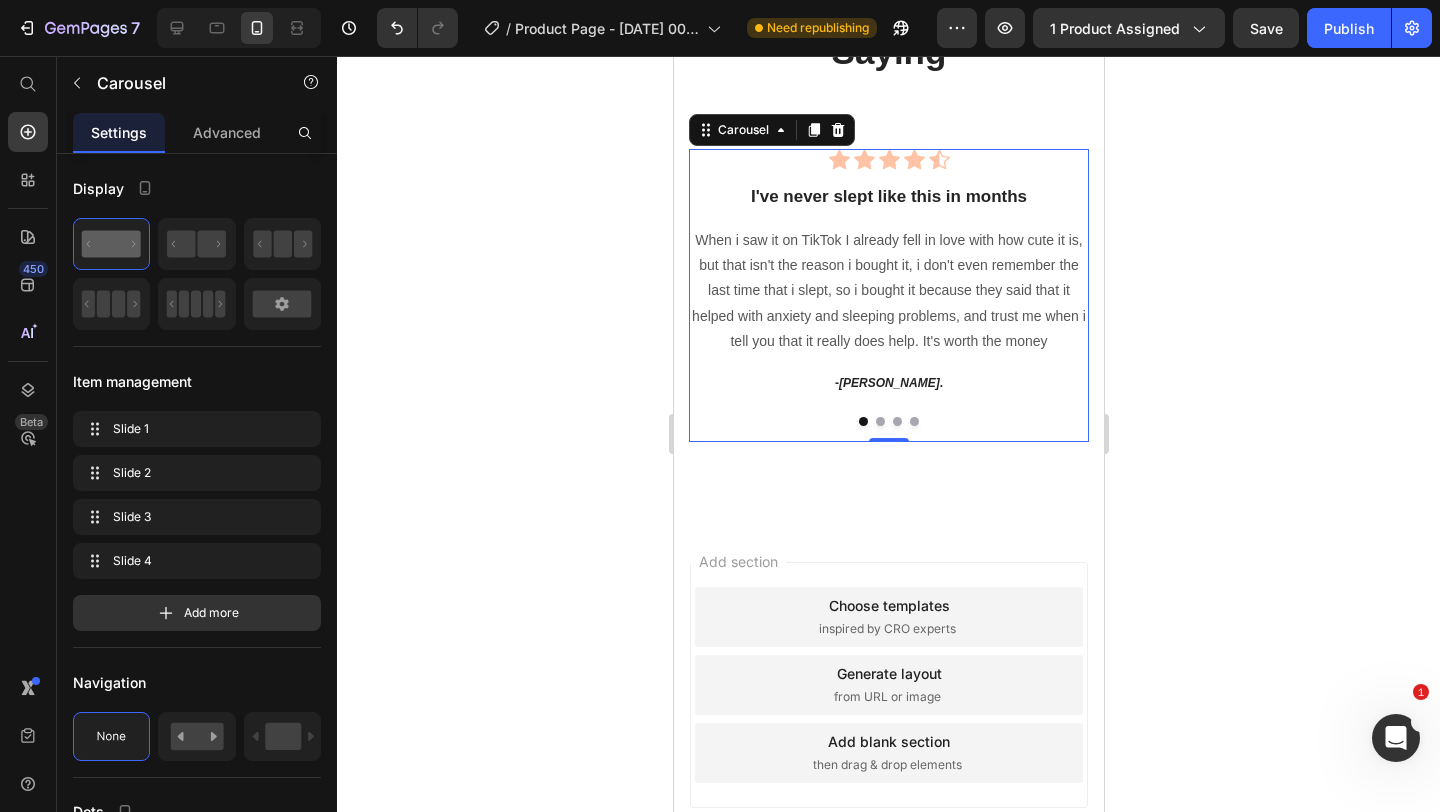 click at bounding box center (879, 421) 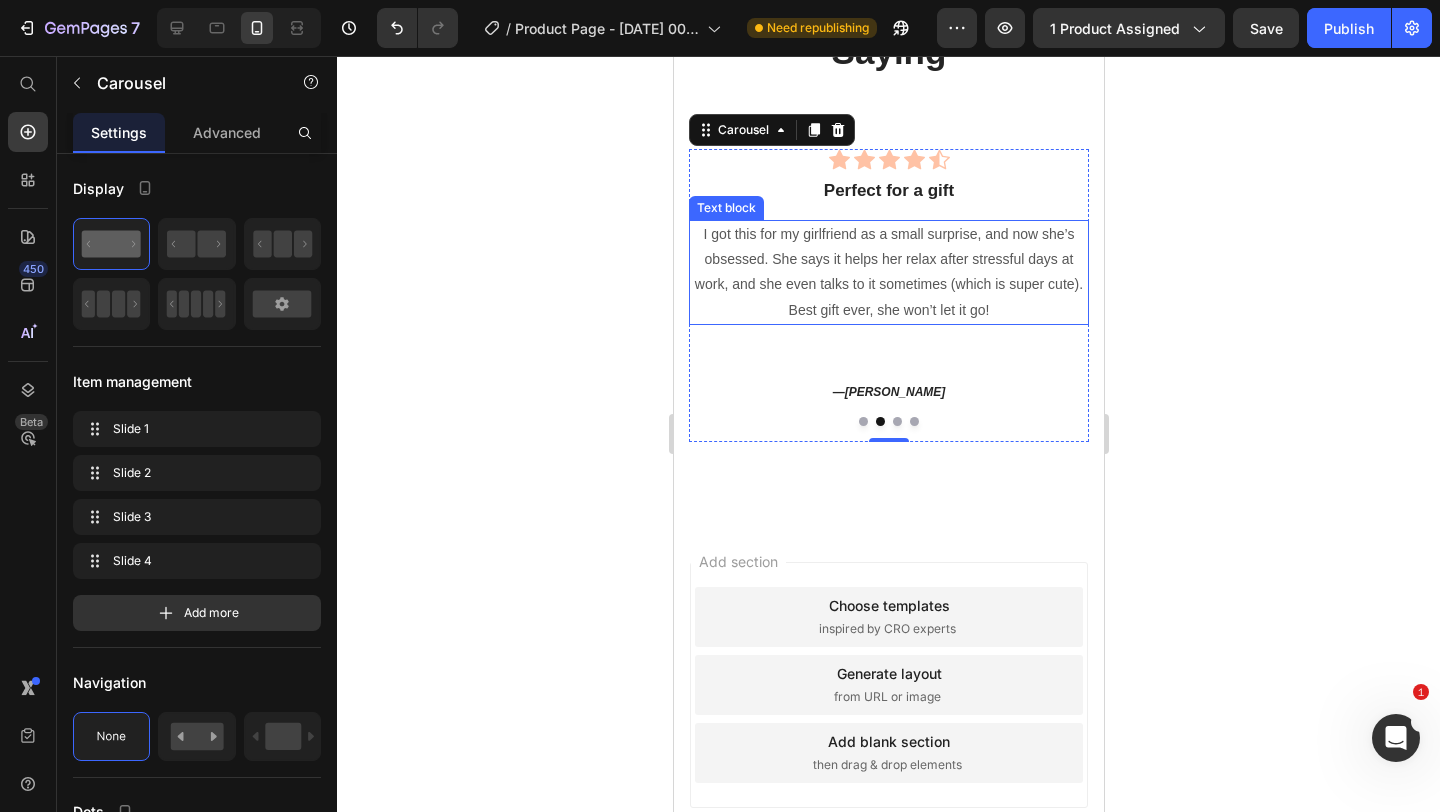 click on "I got this for my girlfriend as a small surprise, and now she’s obsessed. She says it helps her relax after stressful days at work, and she even talks to it sometimes (which is super cute). Best gift ever, she won’t let it go!" at bounding box center [888, 272] 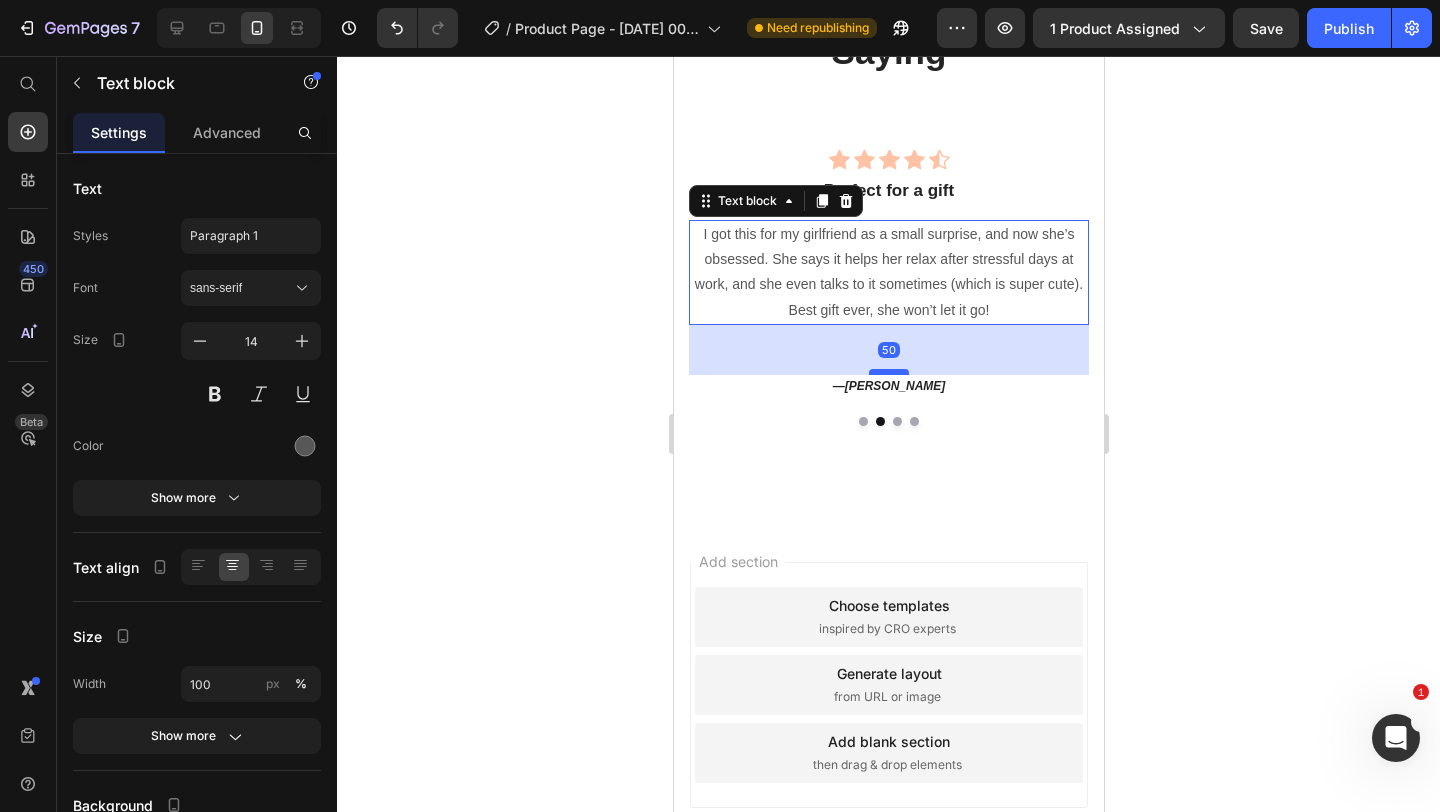click at bounding box center (888, 372) 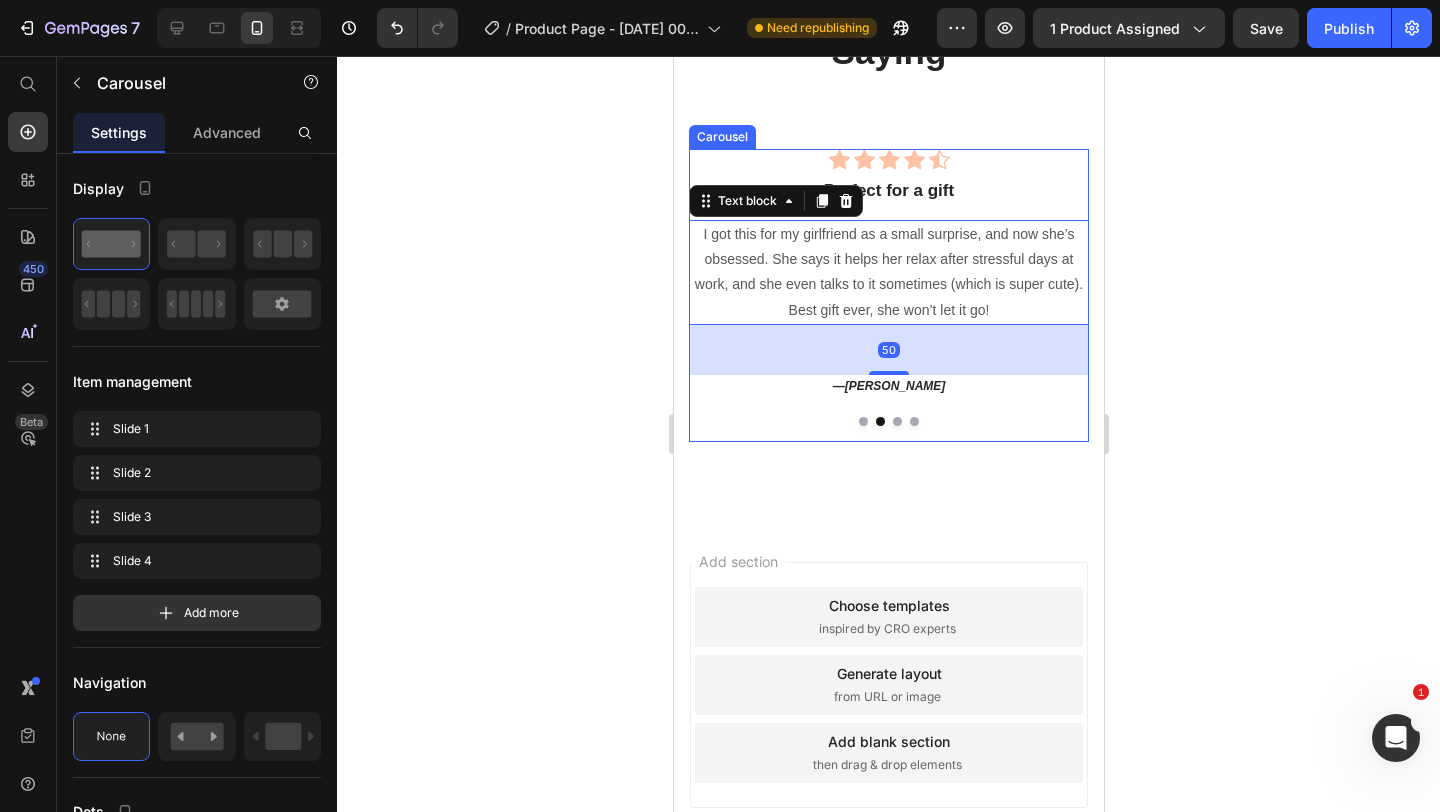 click at bounding box center (862, 421) 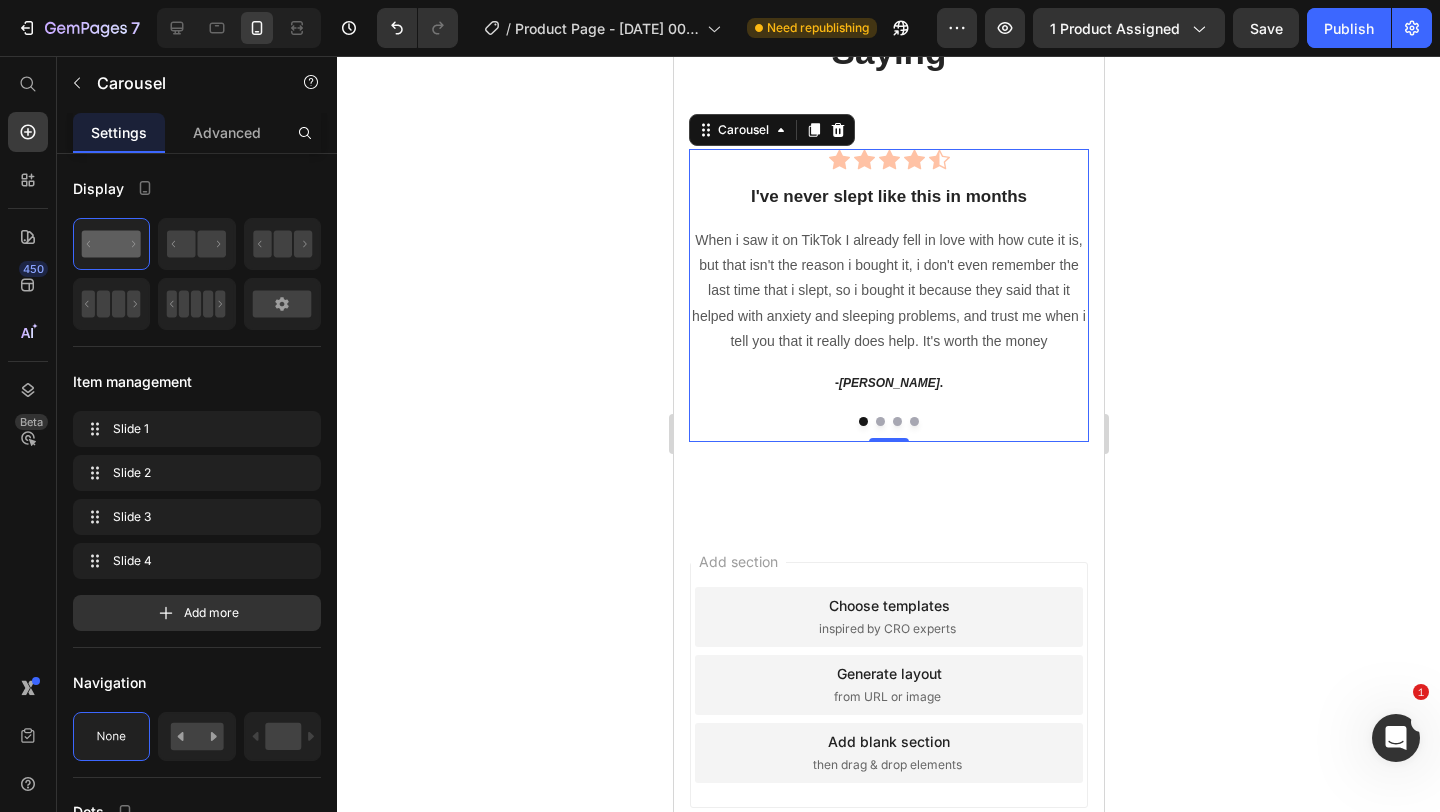 click at bounding box center (879, 421) 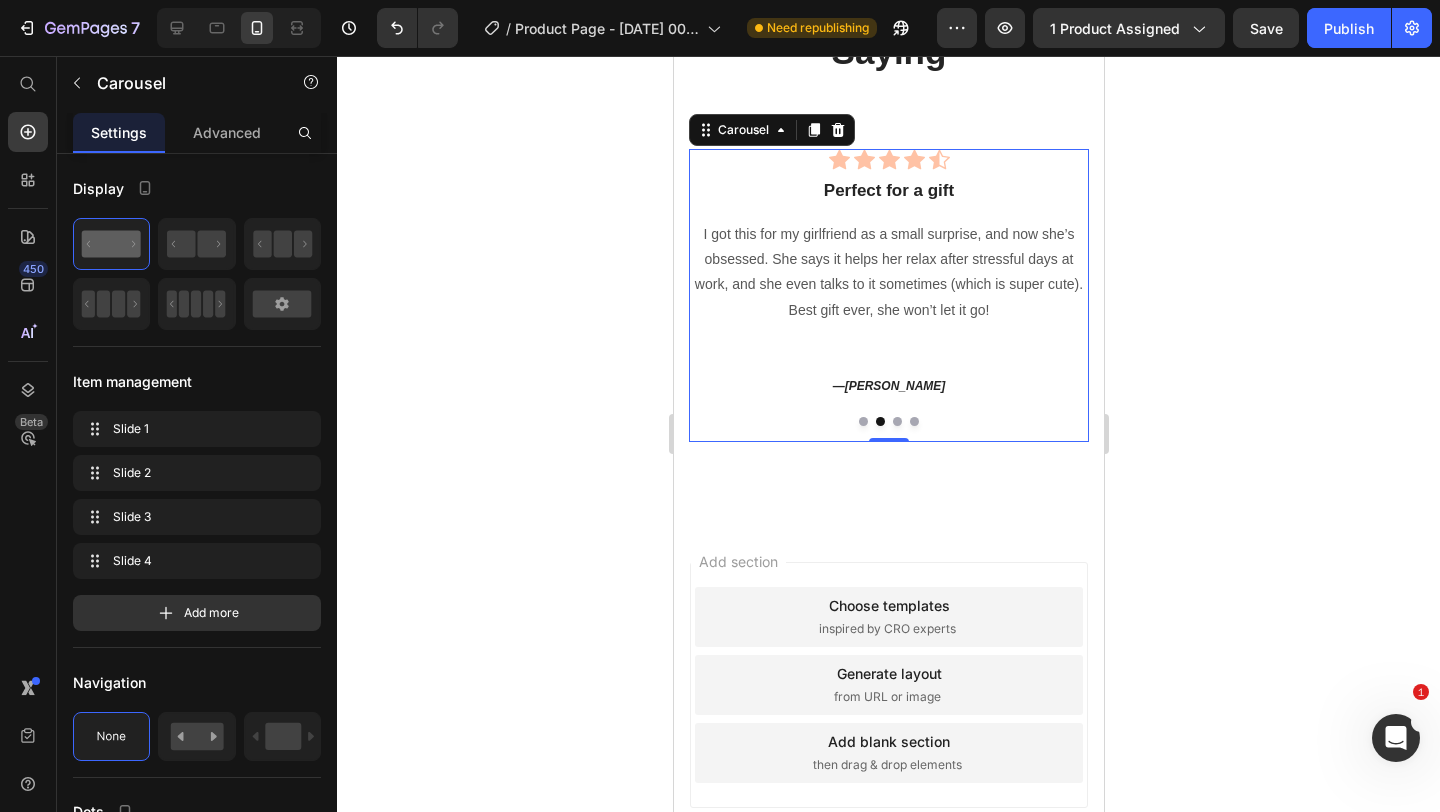 click at bounding box center [896, 421] 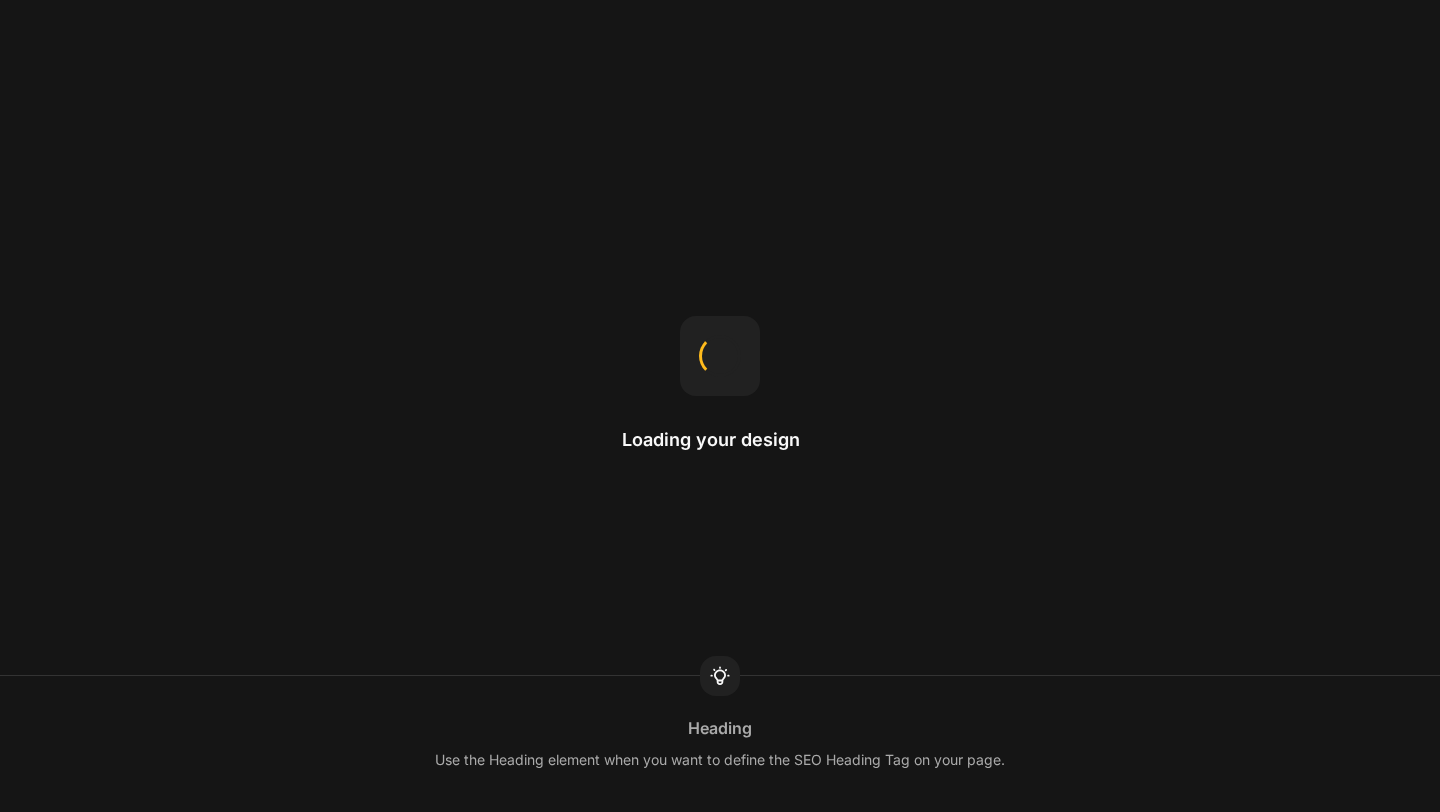 scroll, scrollTop: 0, scrollLeft: 0, axis: both 